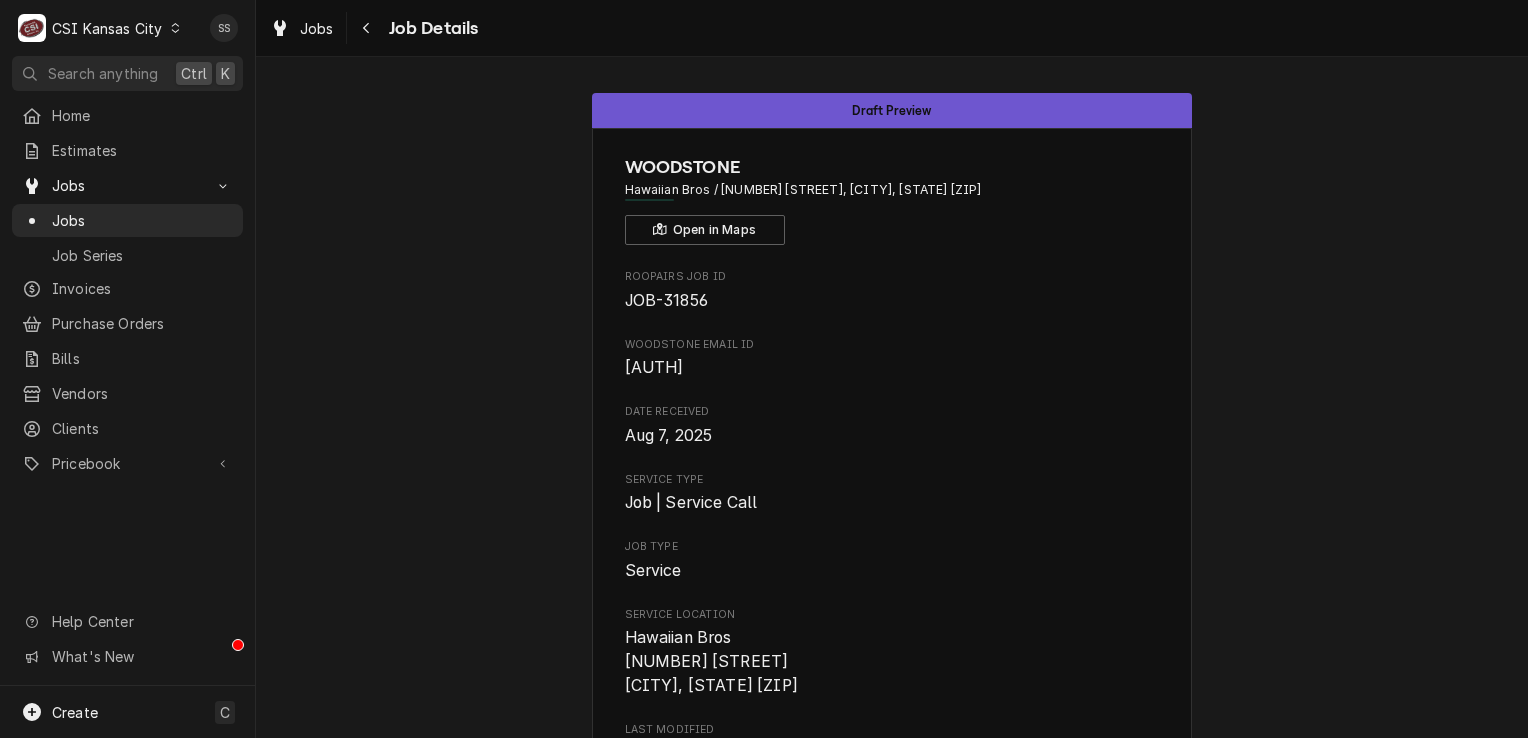scroll, scrollTop: 0, scrollLeft: 0, axis: both 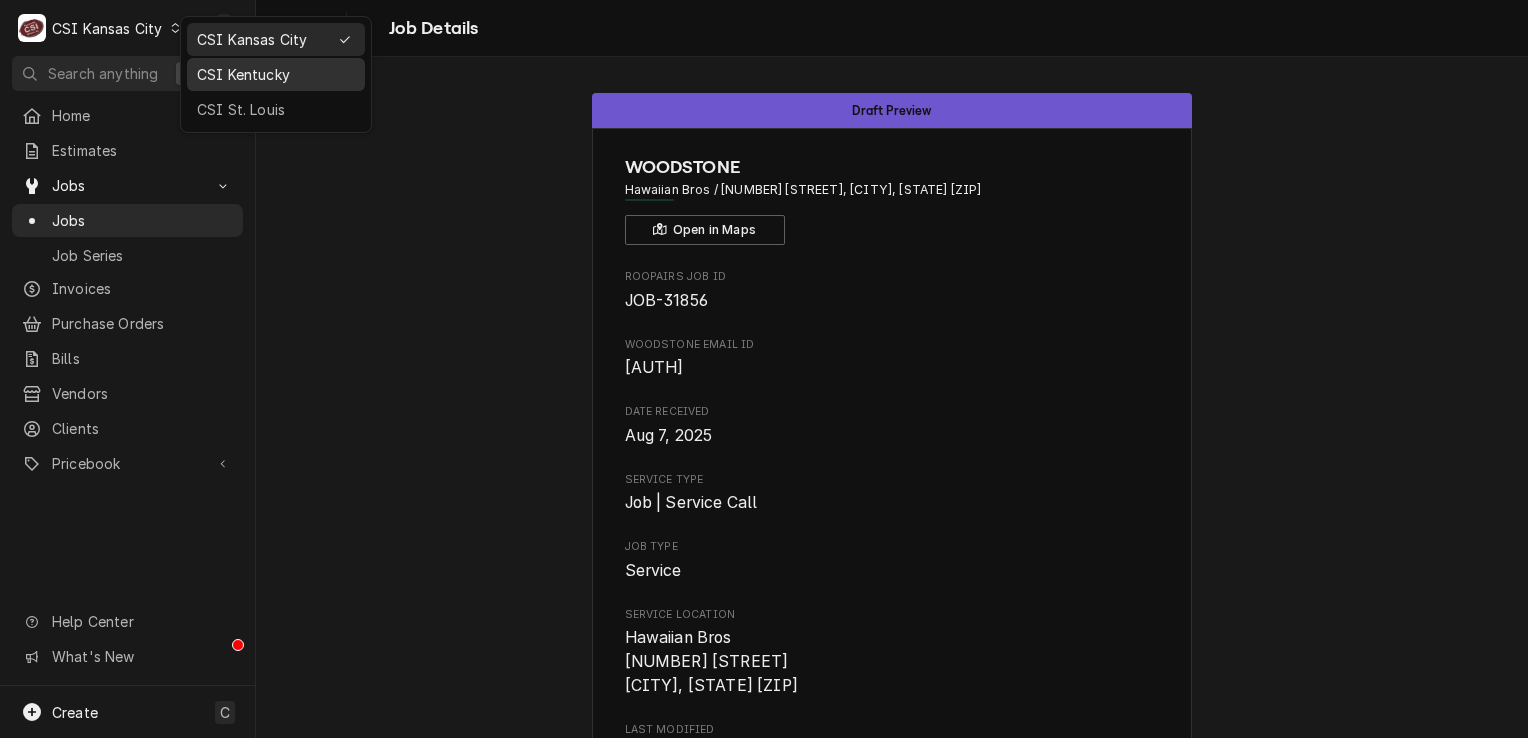 click on "CSI Kentucky" at bounding box center [276, 74] 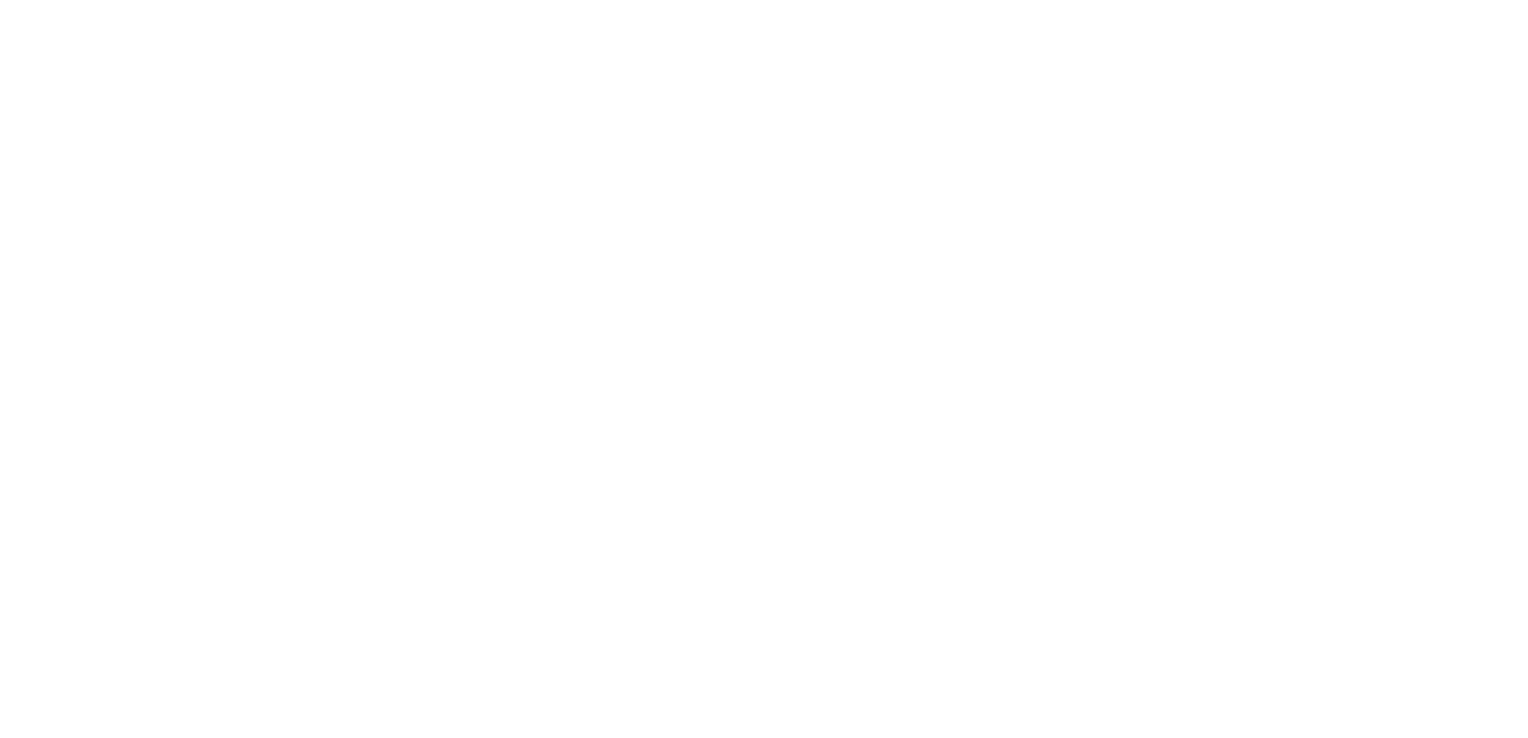 scroll, scrollTop: 0, scrollLeft: 0, axis: both 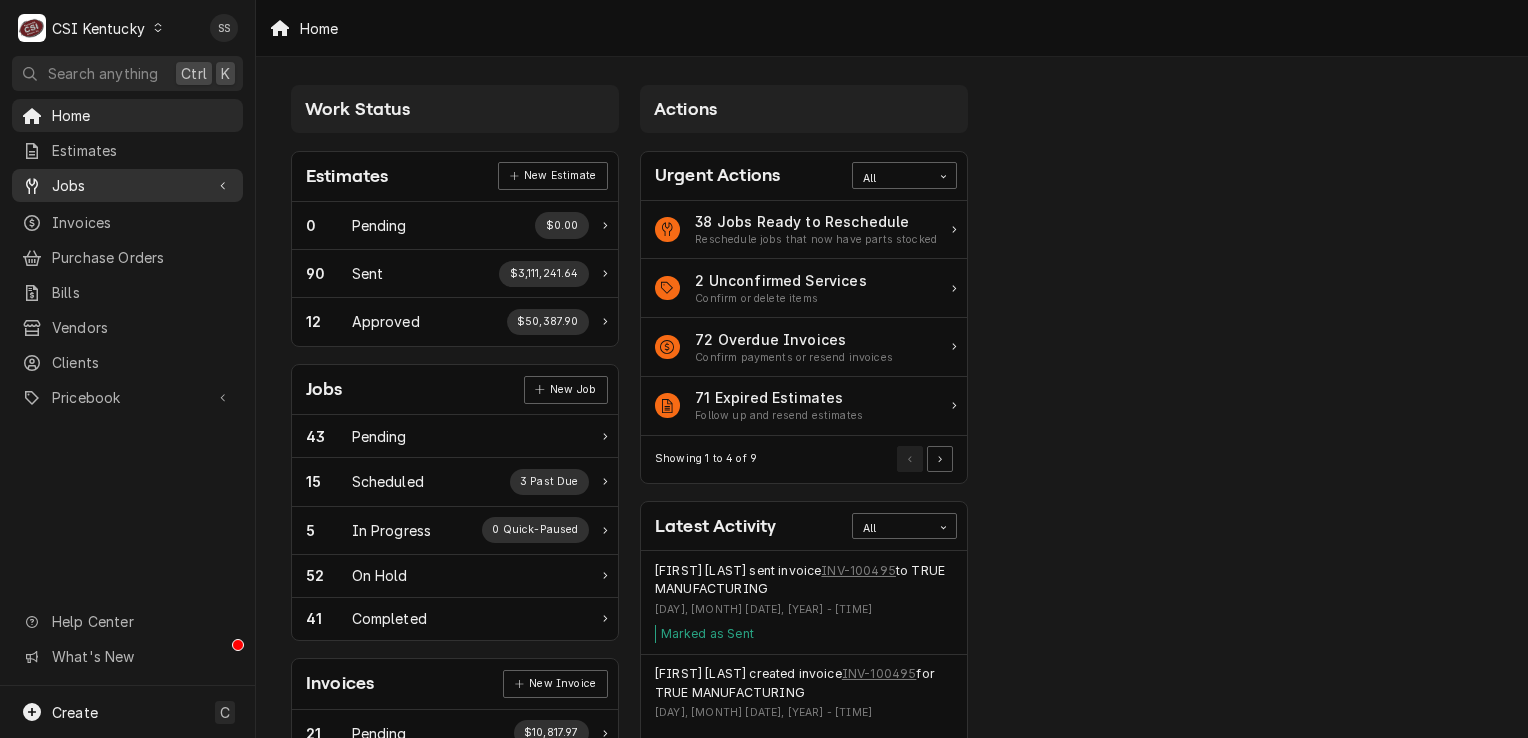 click on "Jobs" at bounding box center (127, 185) 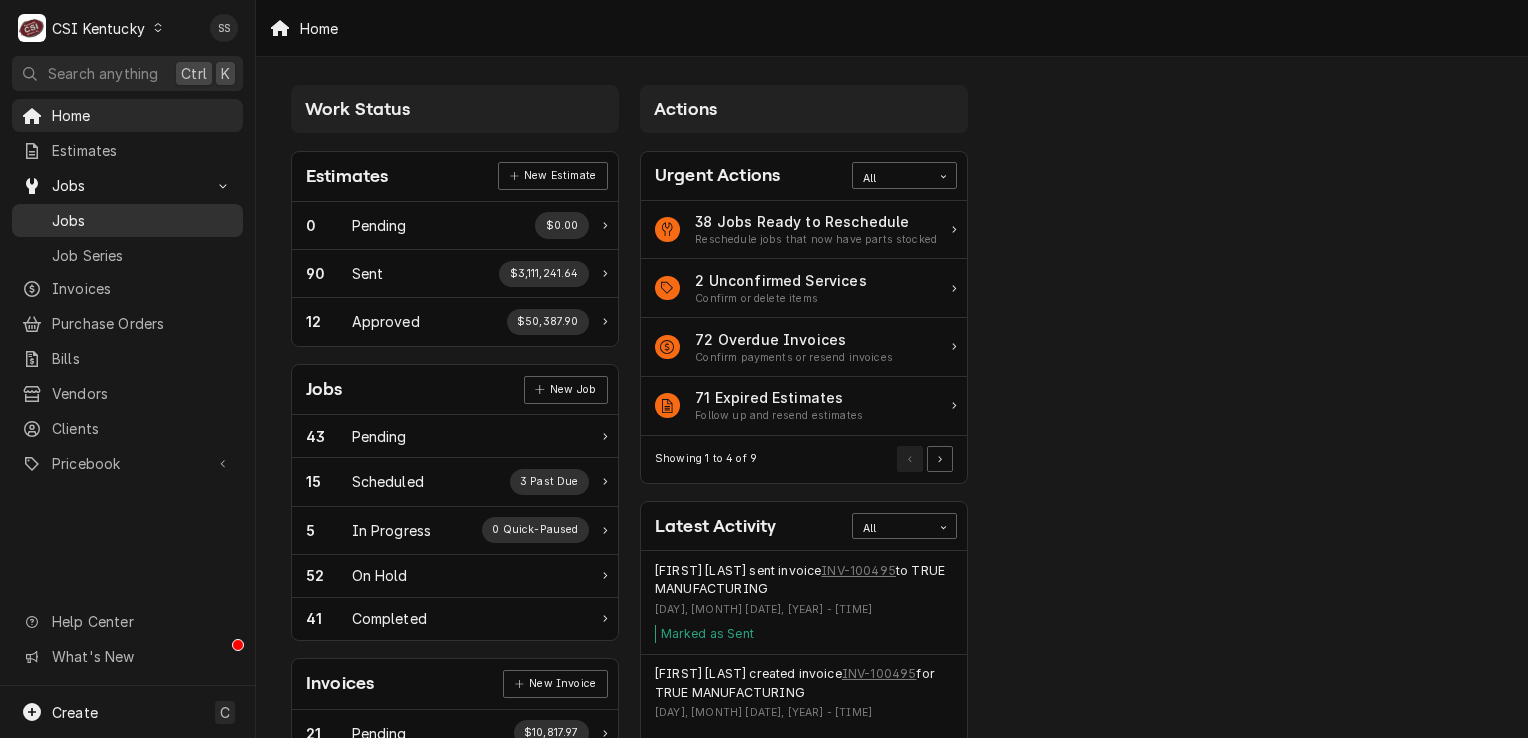click on "Jobs" at bounding box center (142, 220) 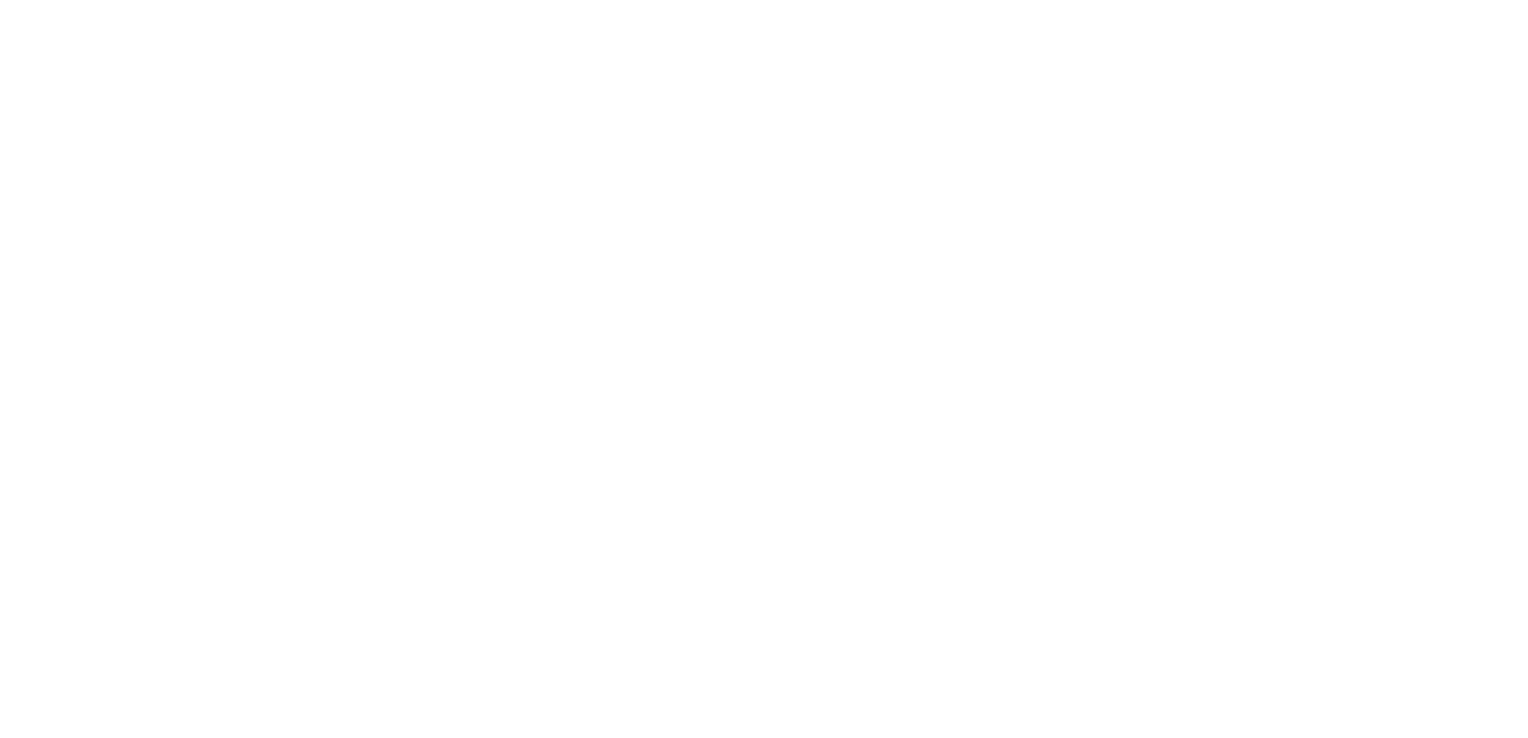 scroll, scrollTop: 0, scrollLeft: 0, axis: both 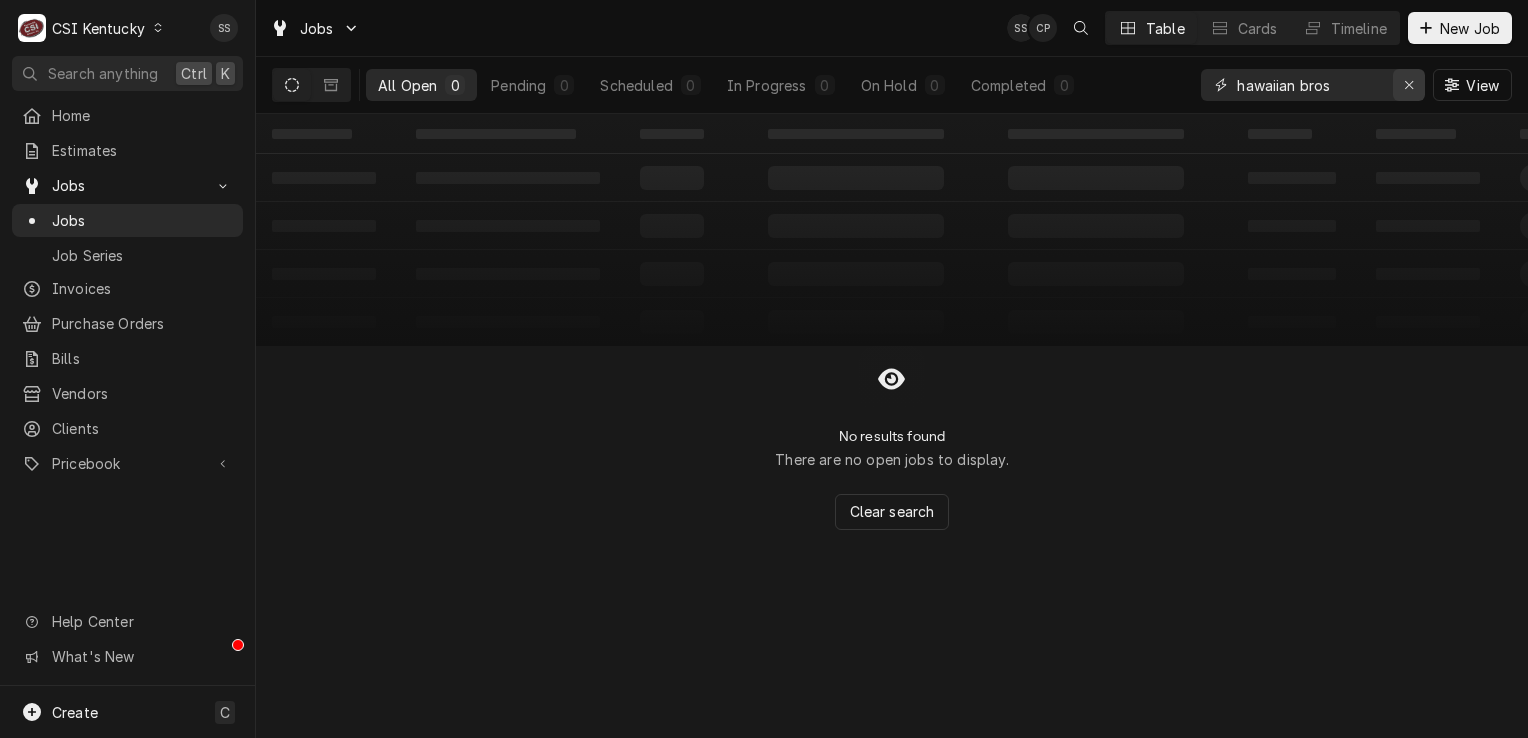 click 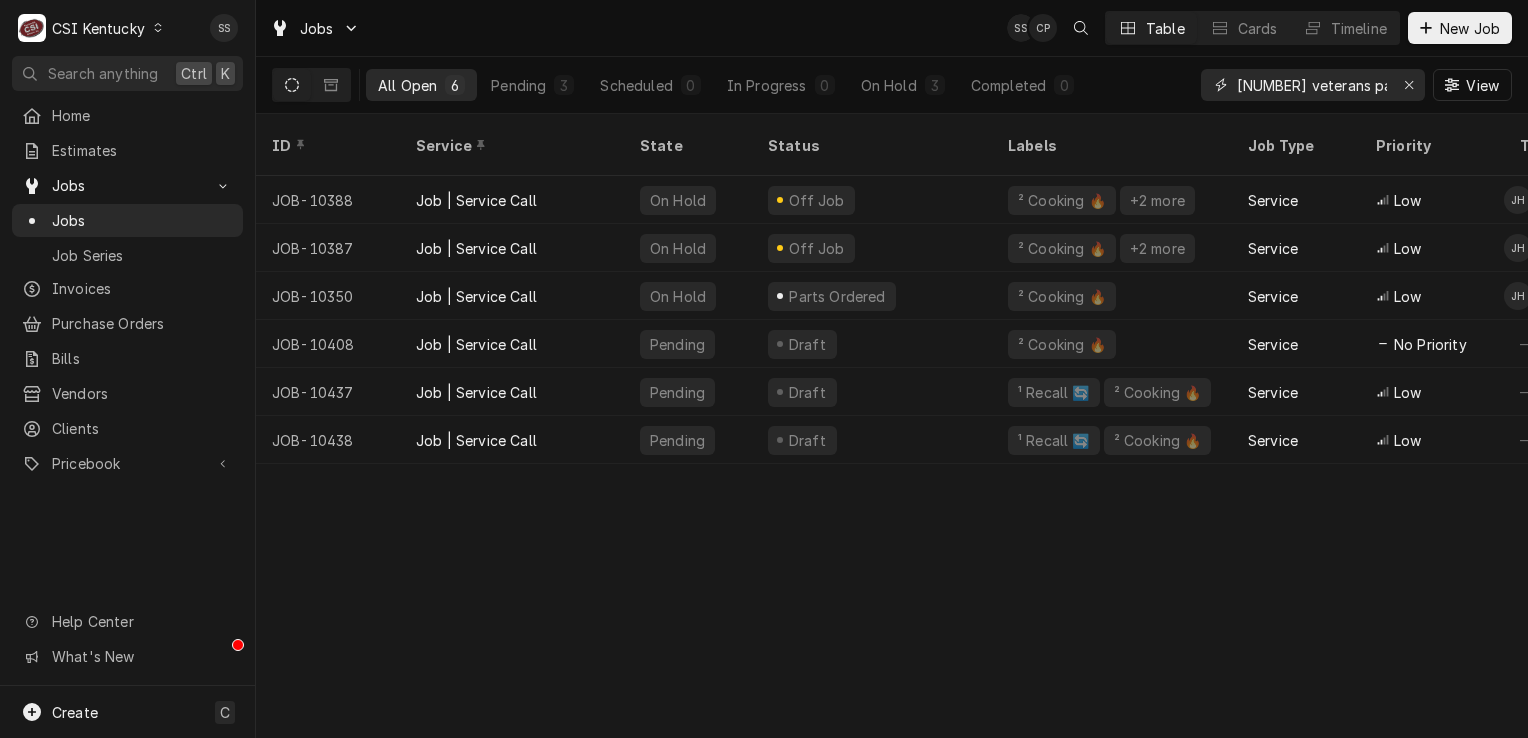scroll, scrollTop: 0, scrollLeft: 8, axis: horizontal 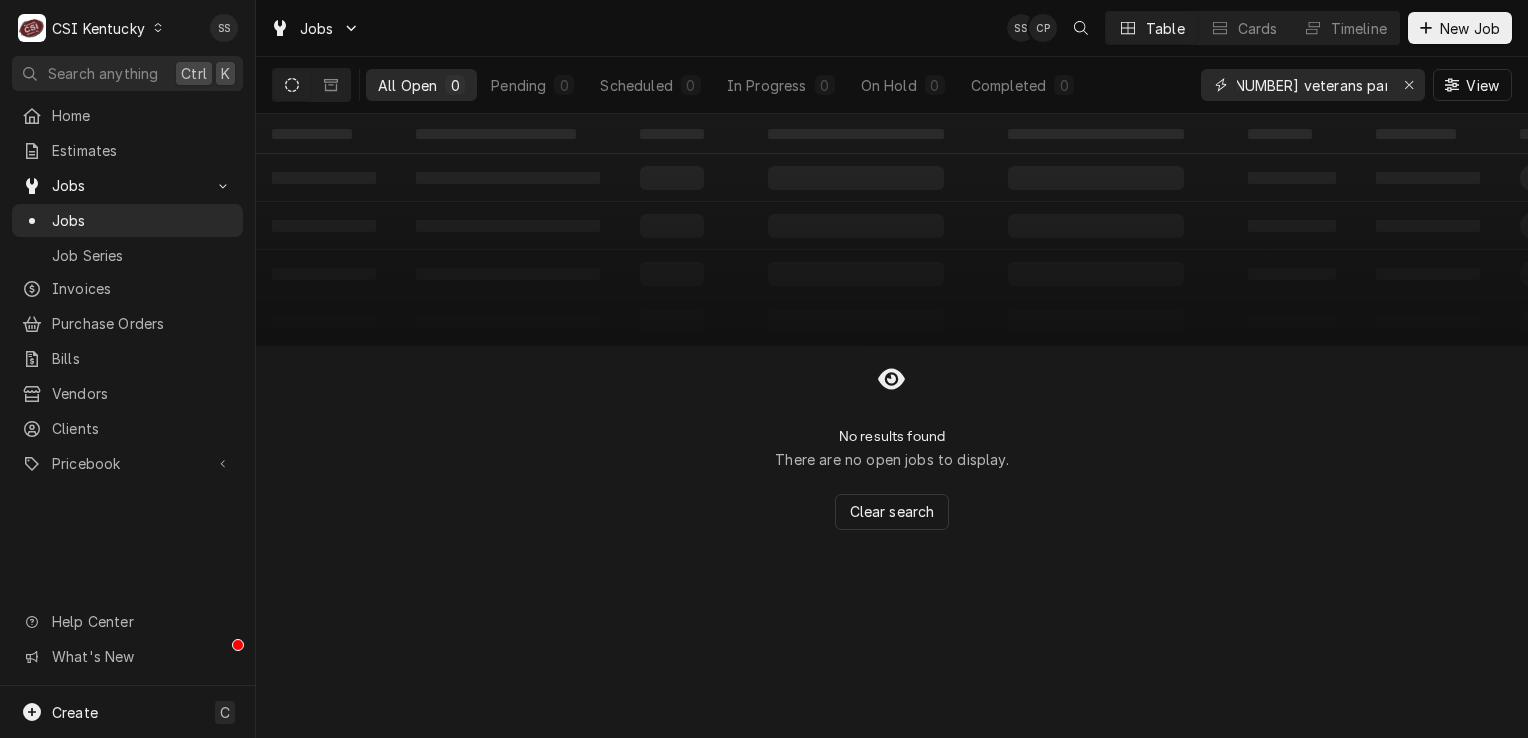 type on "1209 veterans parkway" 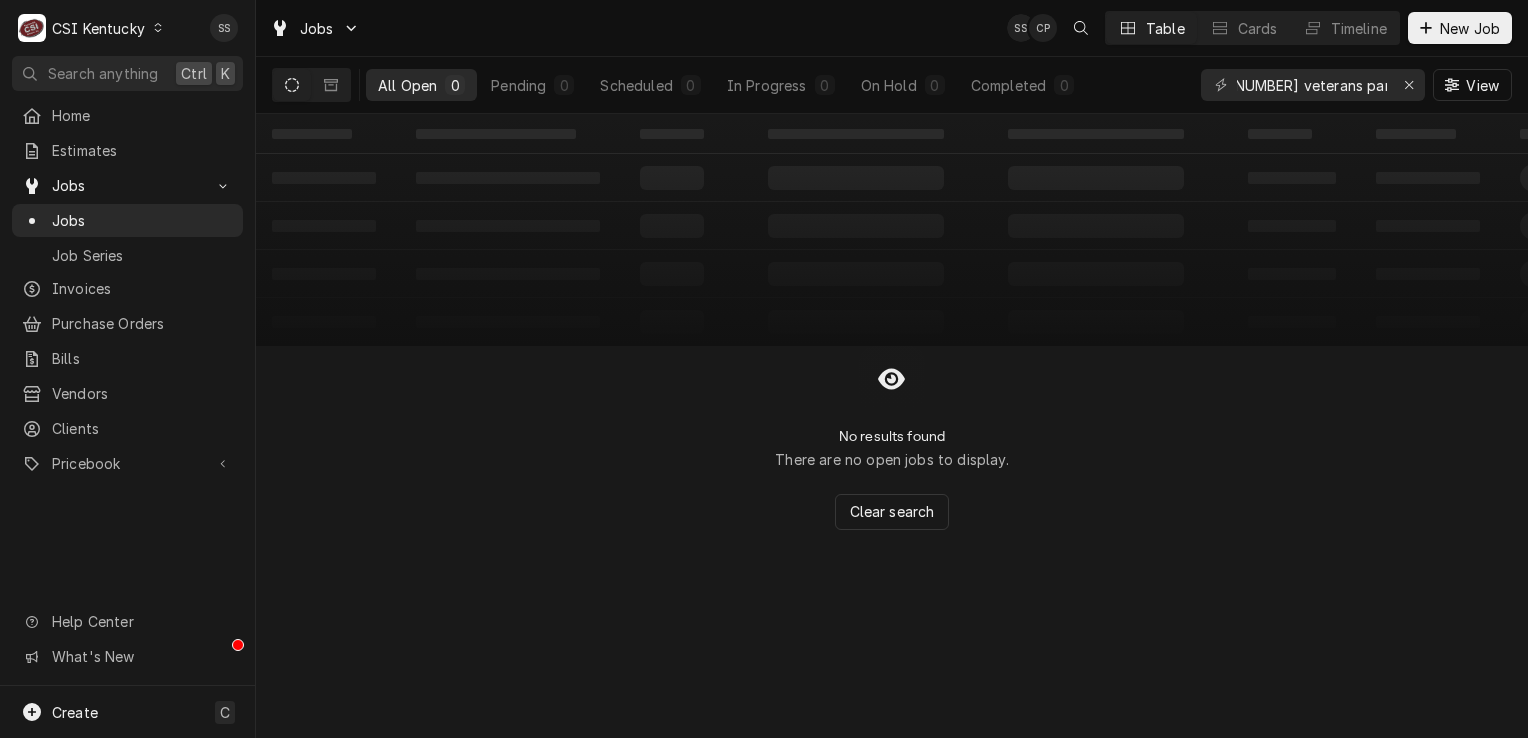 scroll, scrollTop: 0, scrollLeft: 0, axis: both 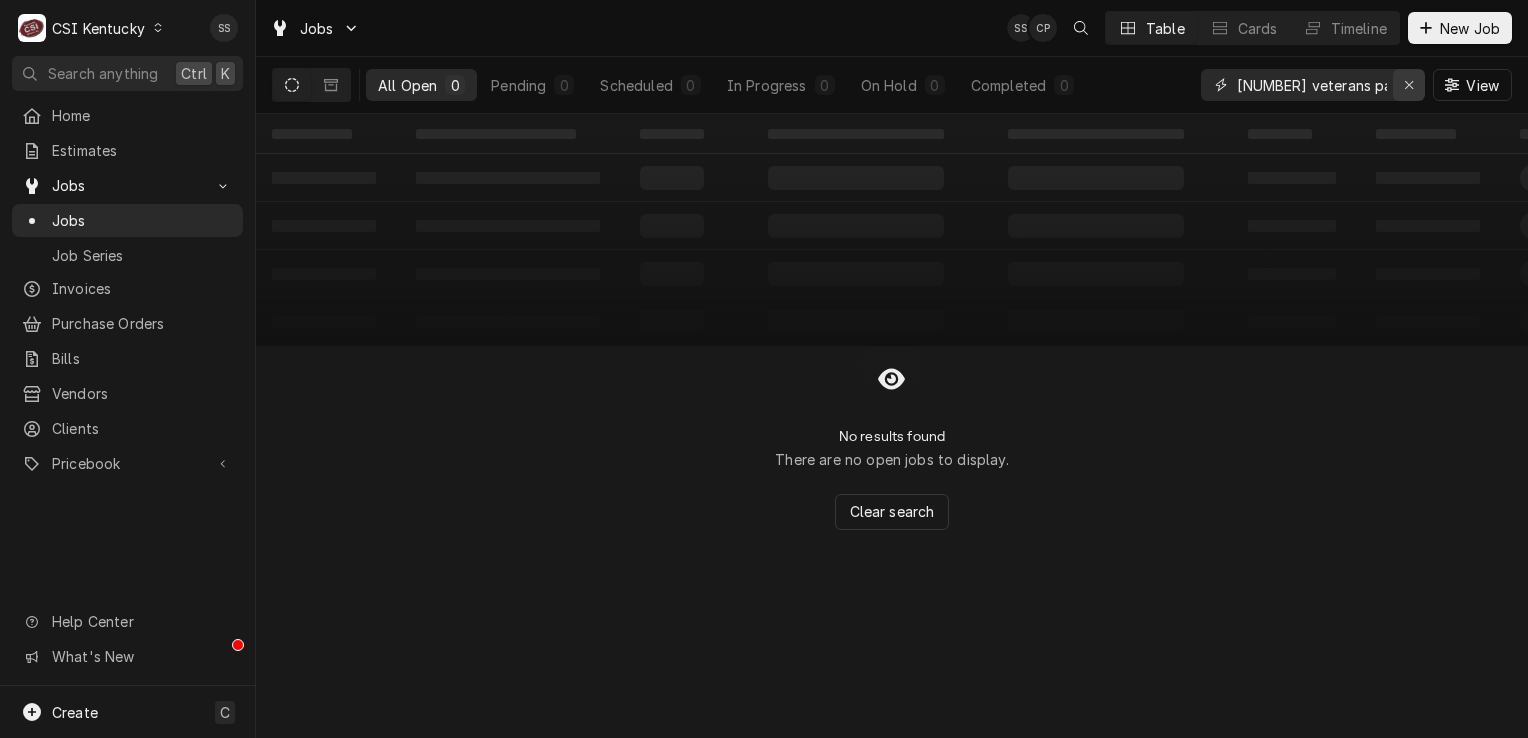 click 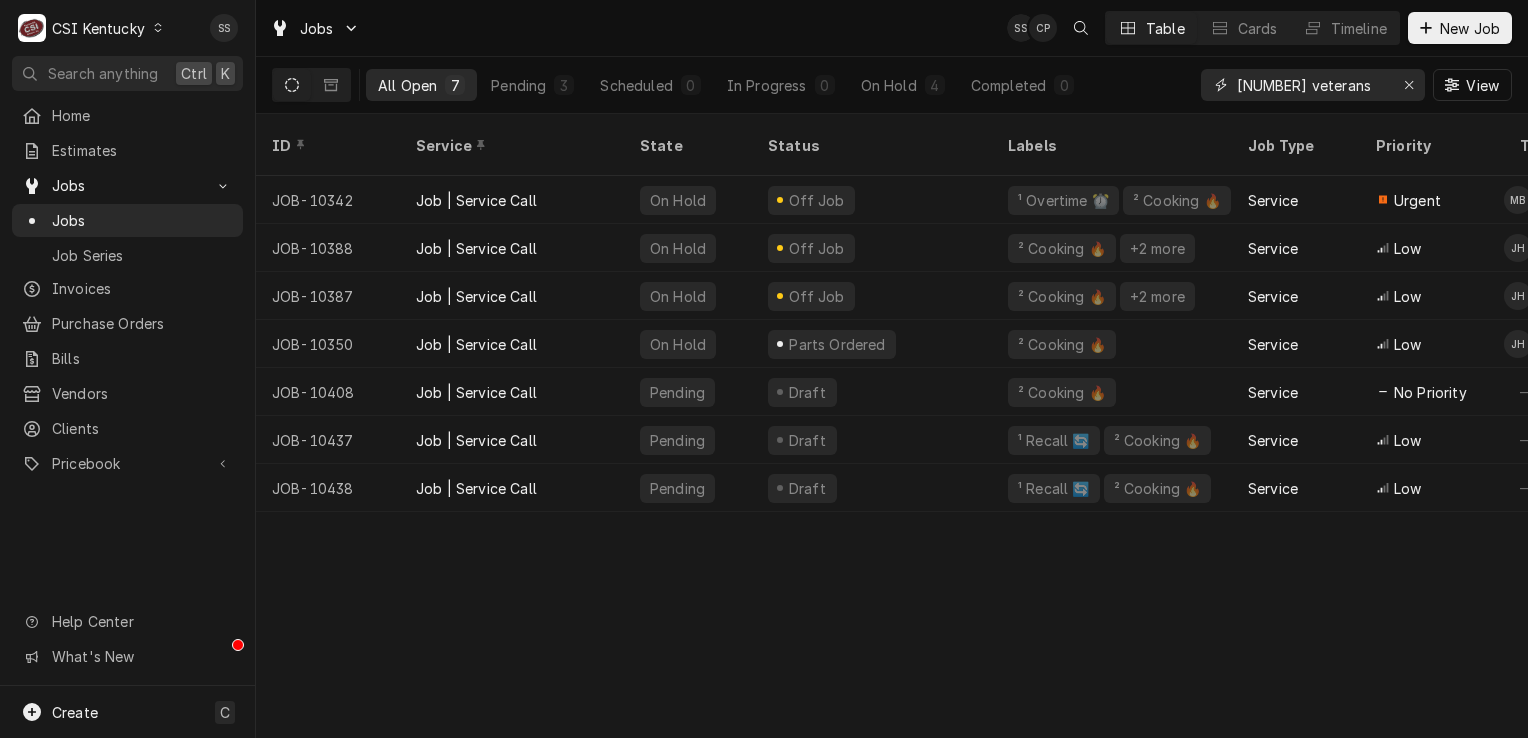 scroll, scrollTop: 0, scrollLeft: 56, axis: horizontal 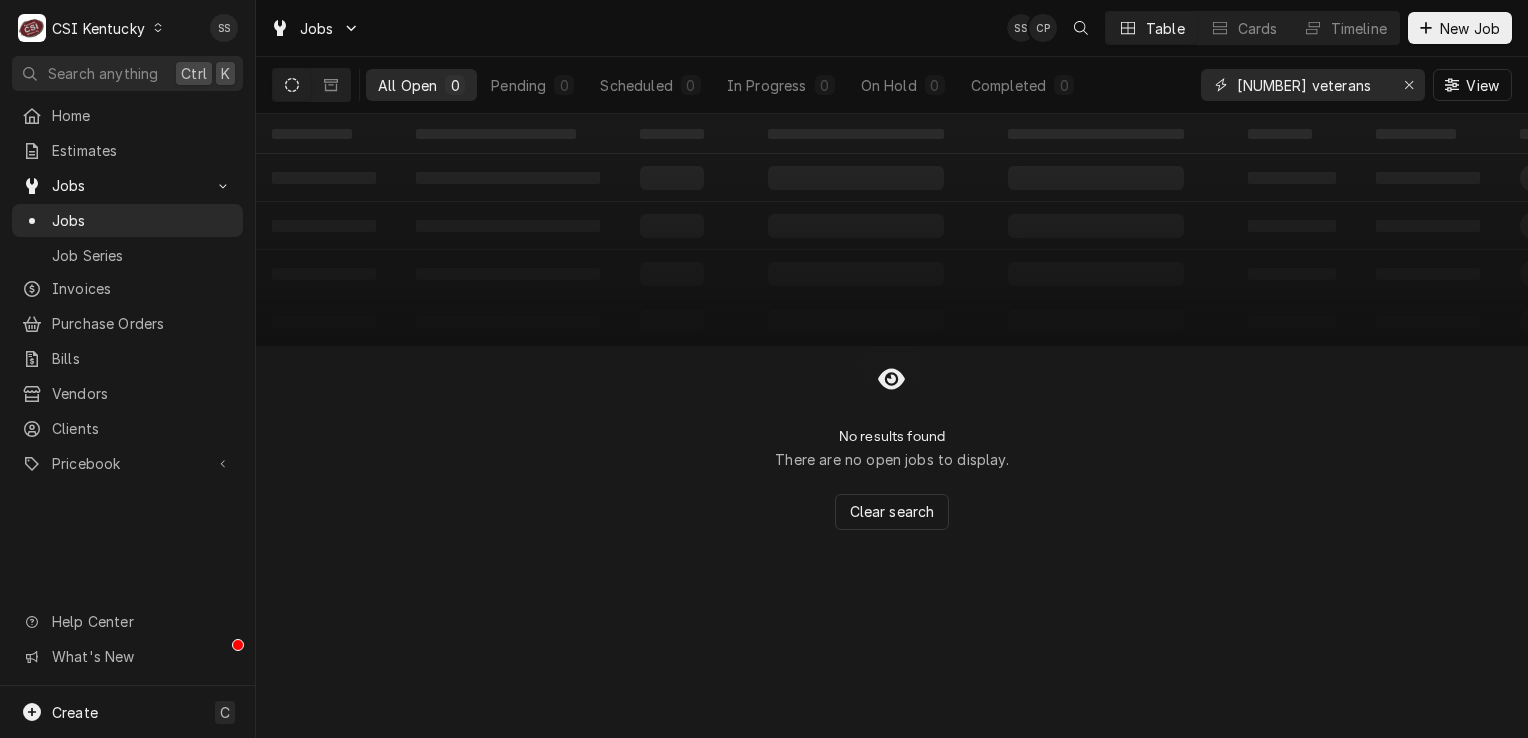 click on "OUTBACK STEAKHOUSE 1209" at bounding box center [1312, 85] 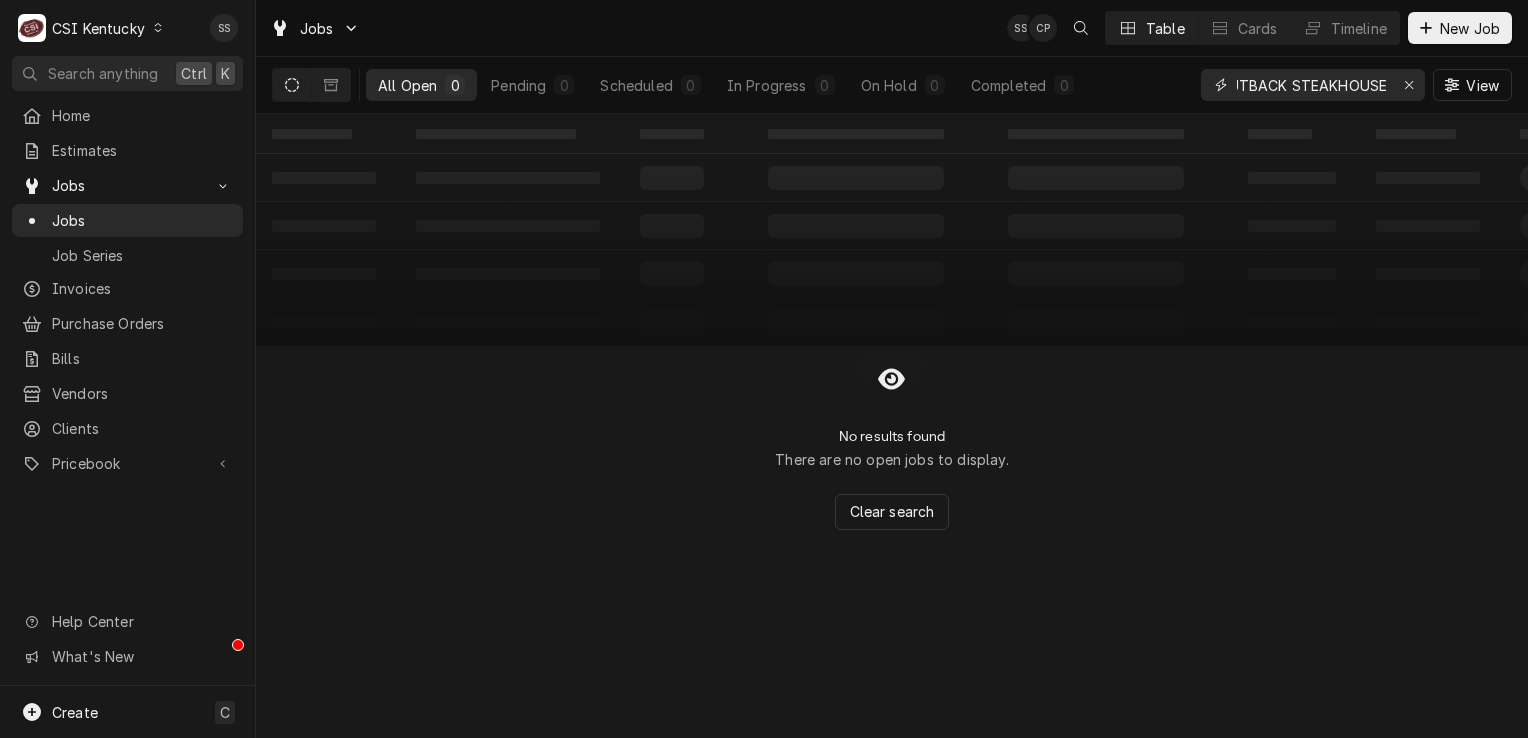 scroll, scrollTop: 0, scrollLeft: 20, axis: horizontal 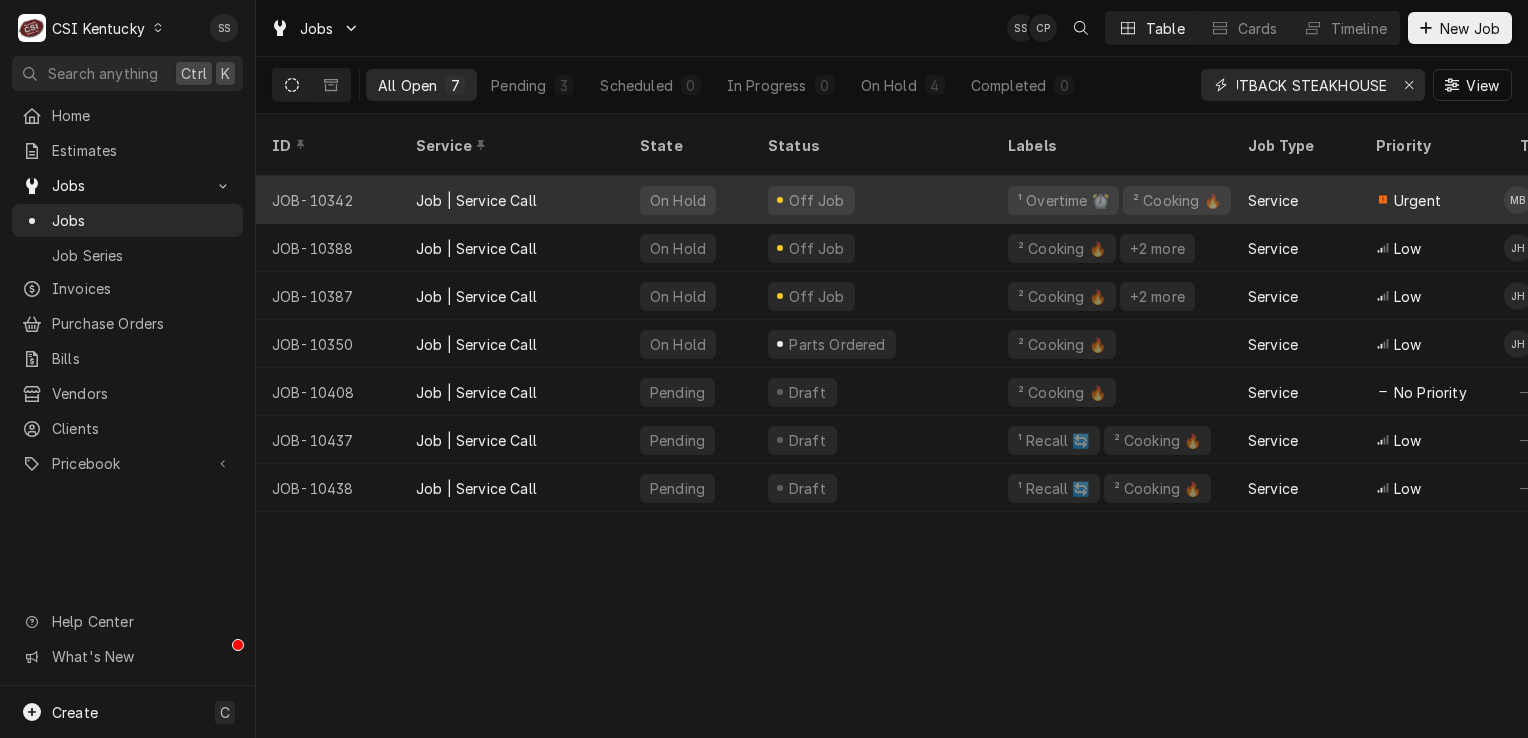 type on "OUTBACK STEAKHOUSE" 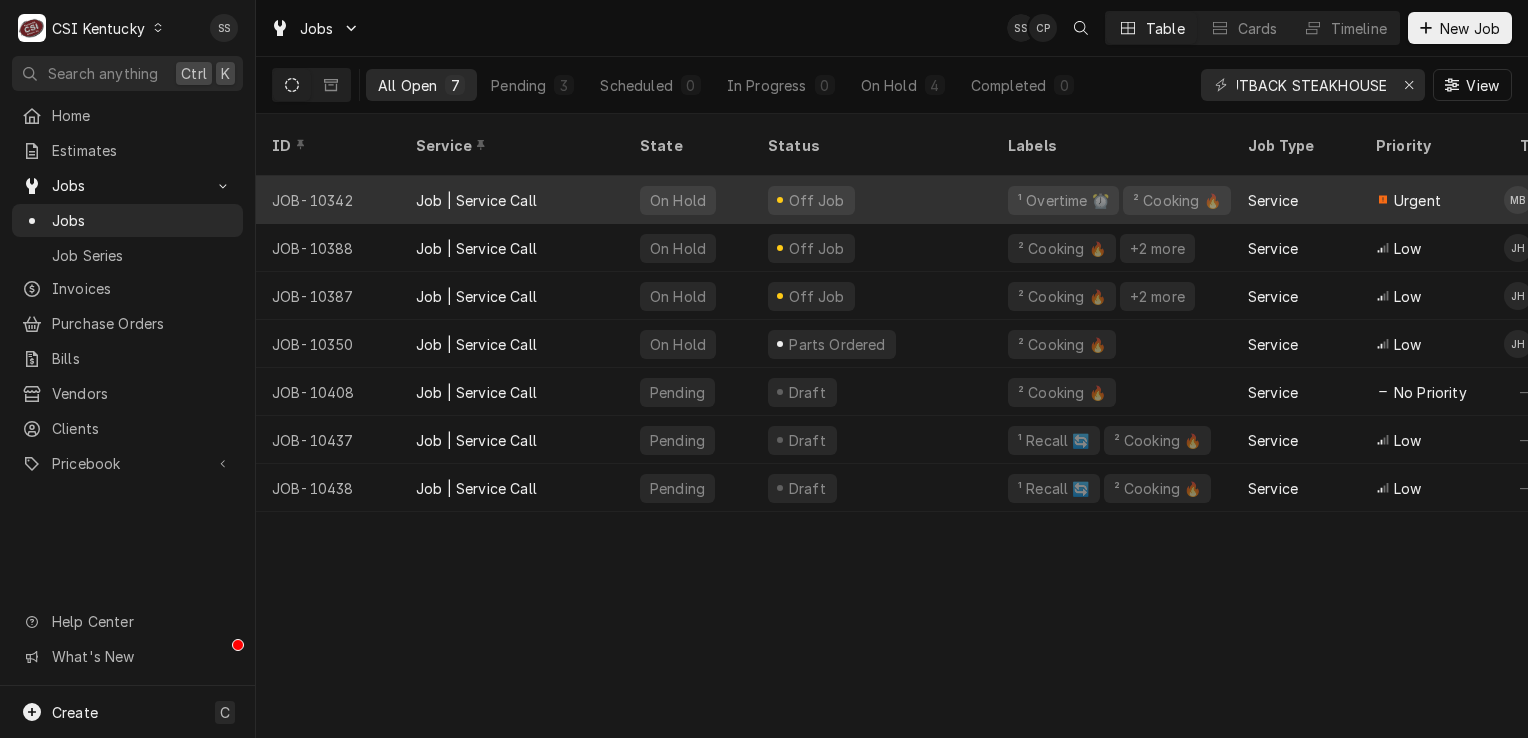scroll, scrollTop: 0, scrollLeft: 0, axis: both 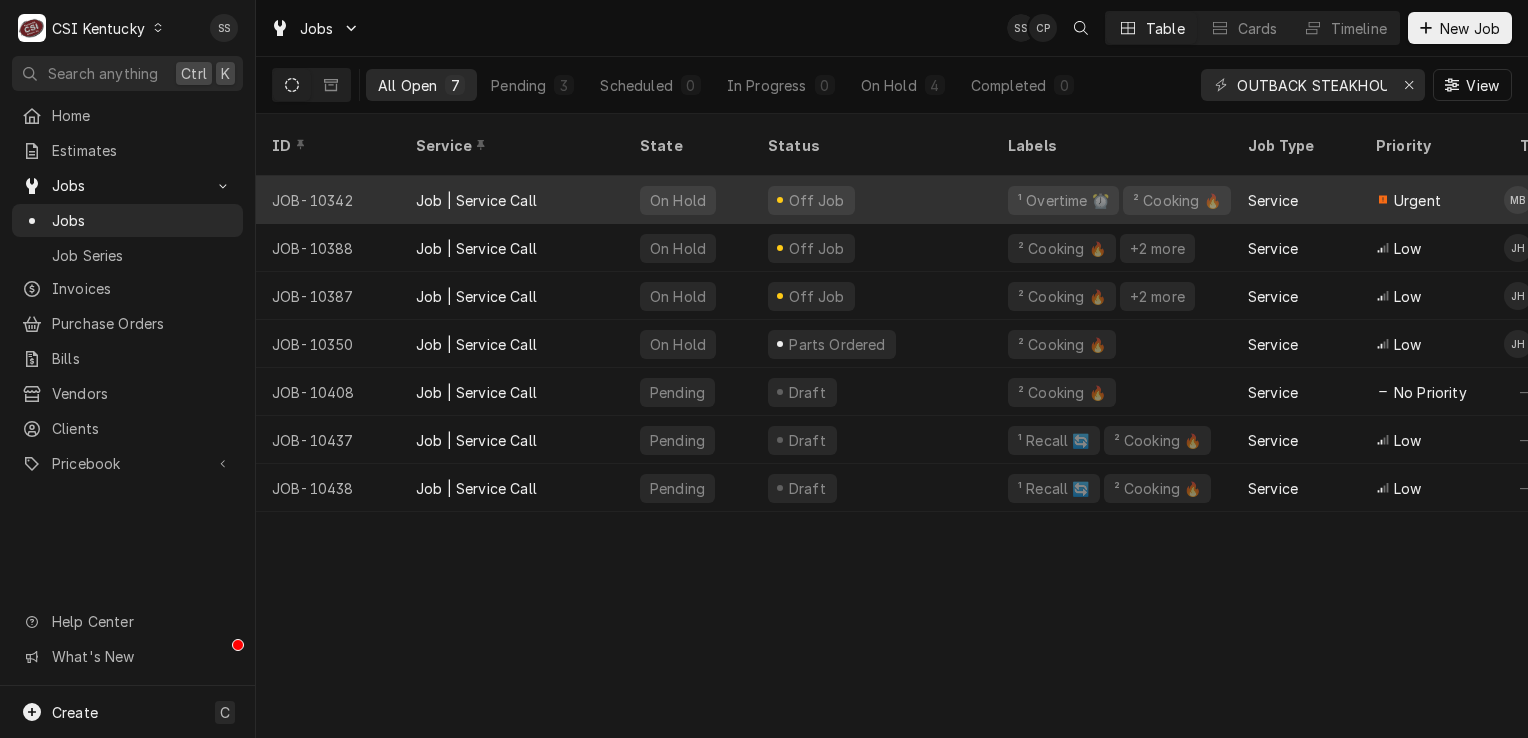 click on "Job | Service Call" at bounding box center [512, 200] 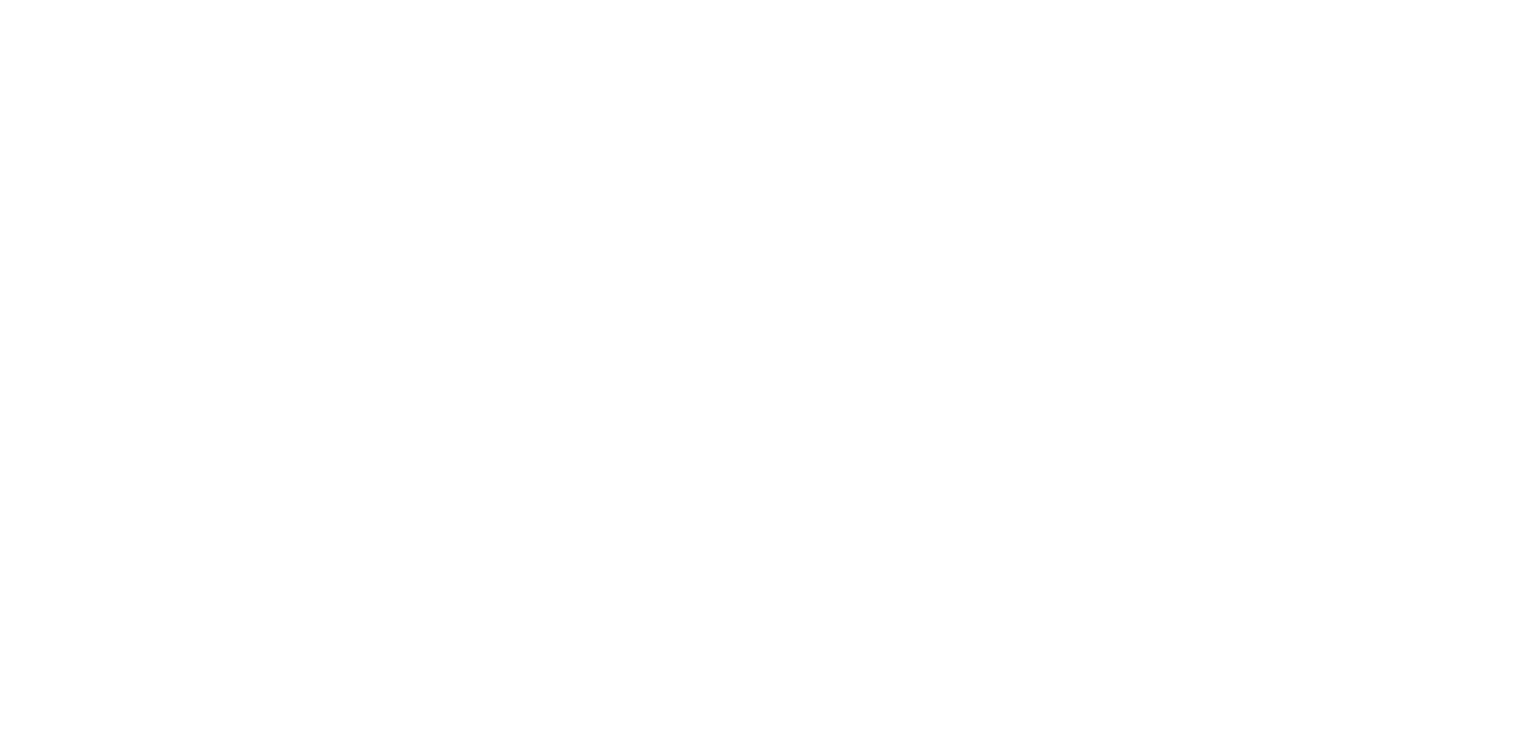 scroll, scrollTop: 0, scrollLeft: 0, axis: both 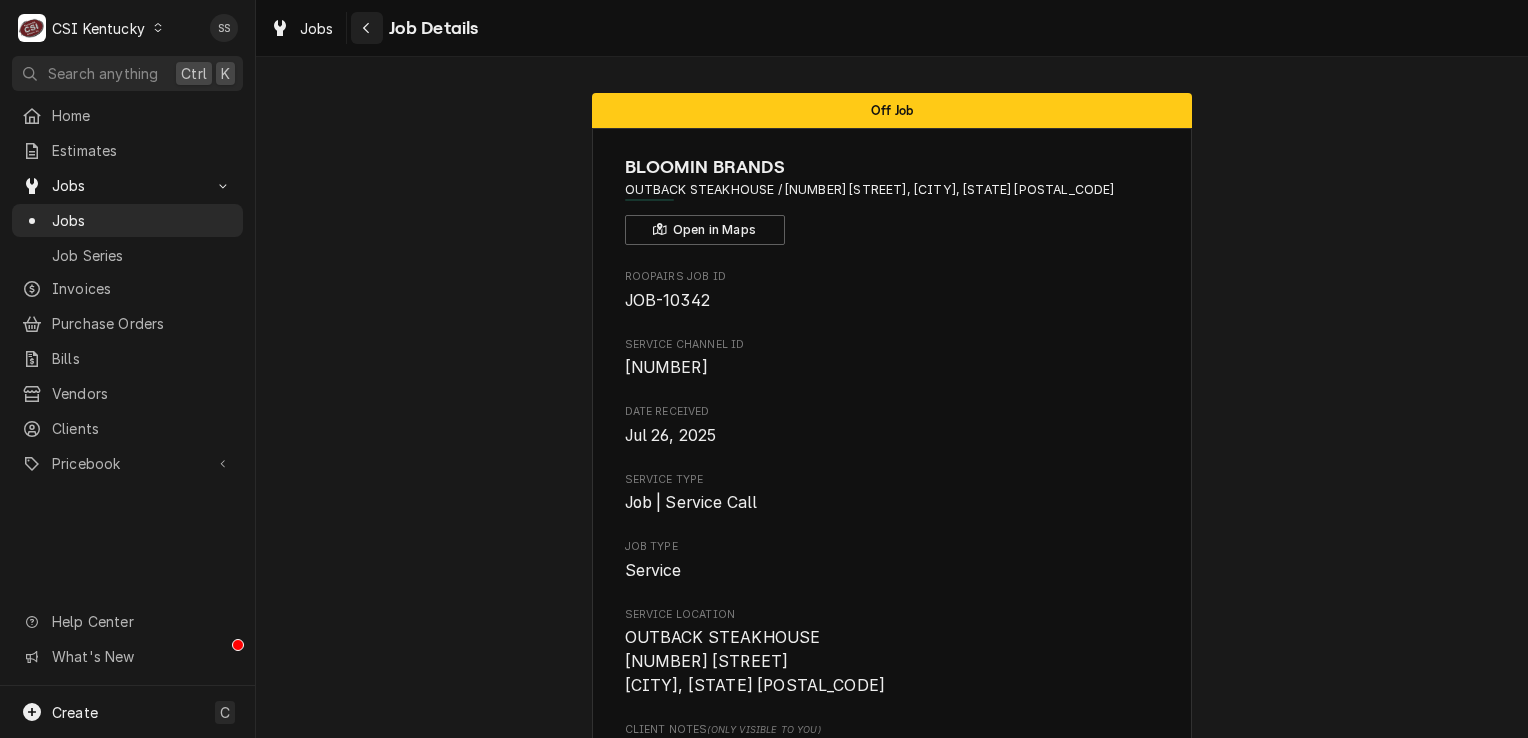 click at bounding box center (367, 28) 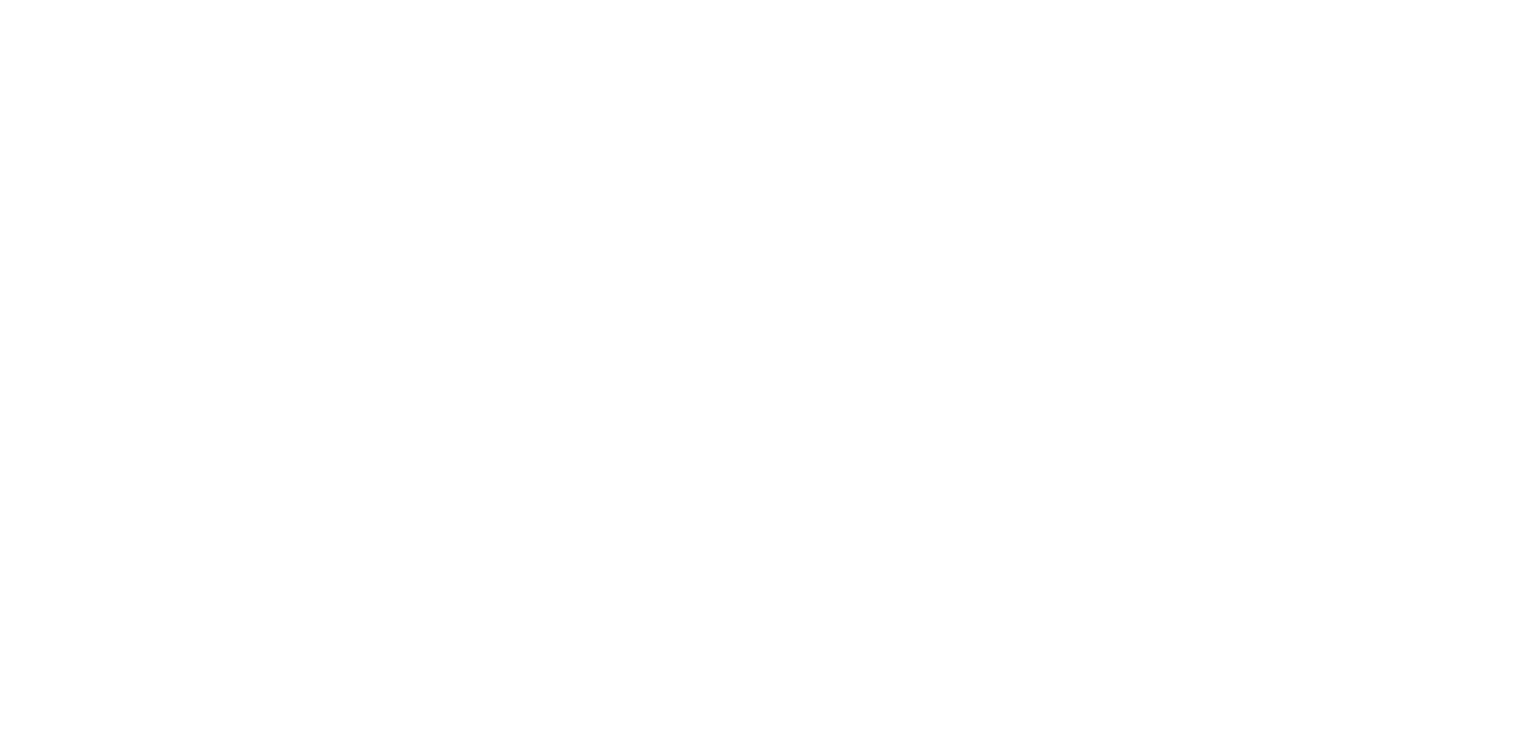scroll, scrollTop: 0, scrollLeft: 0, axis: both 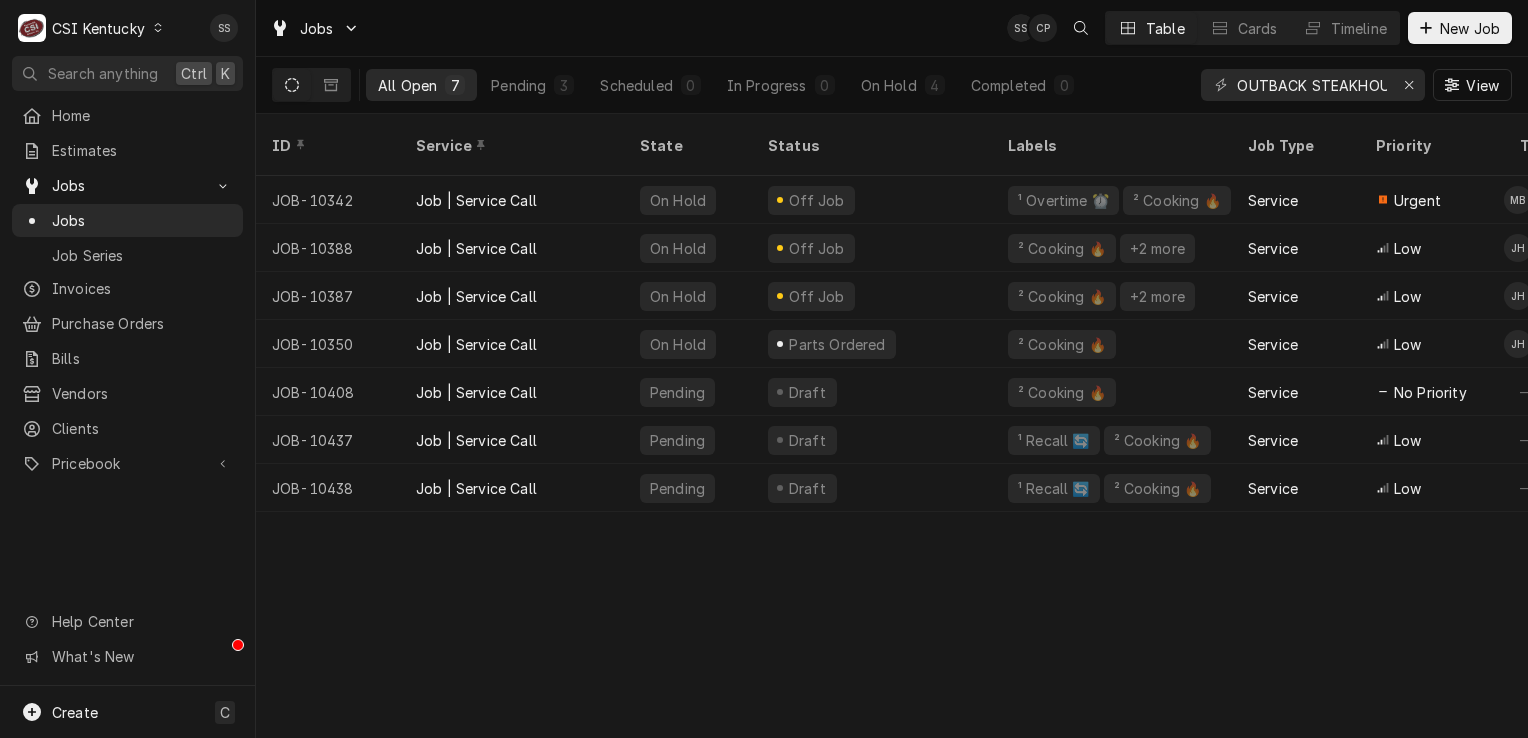 click on "C CSI Kentucky" at bounding box center [91, 28] 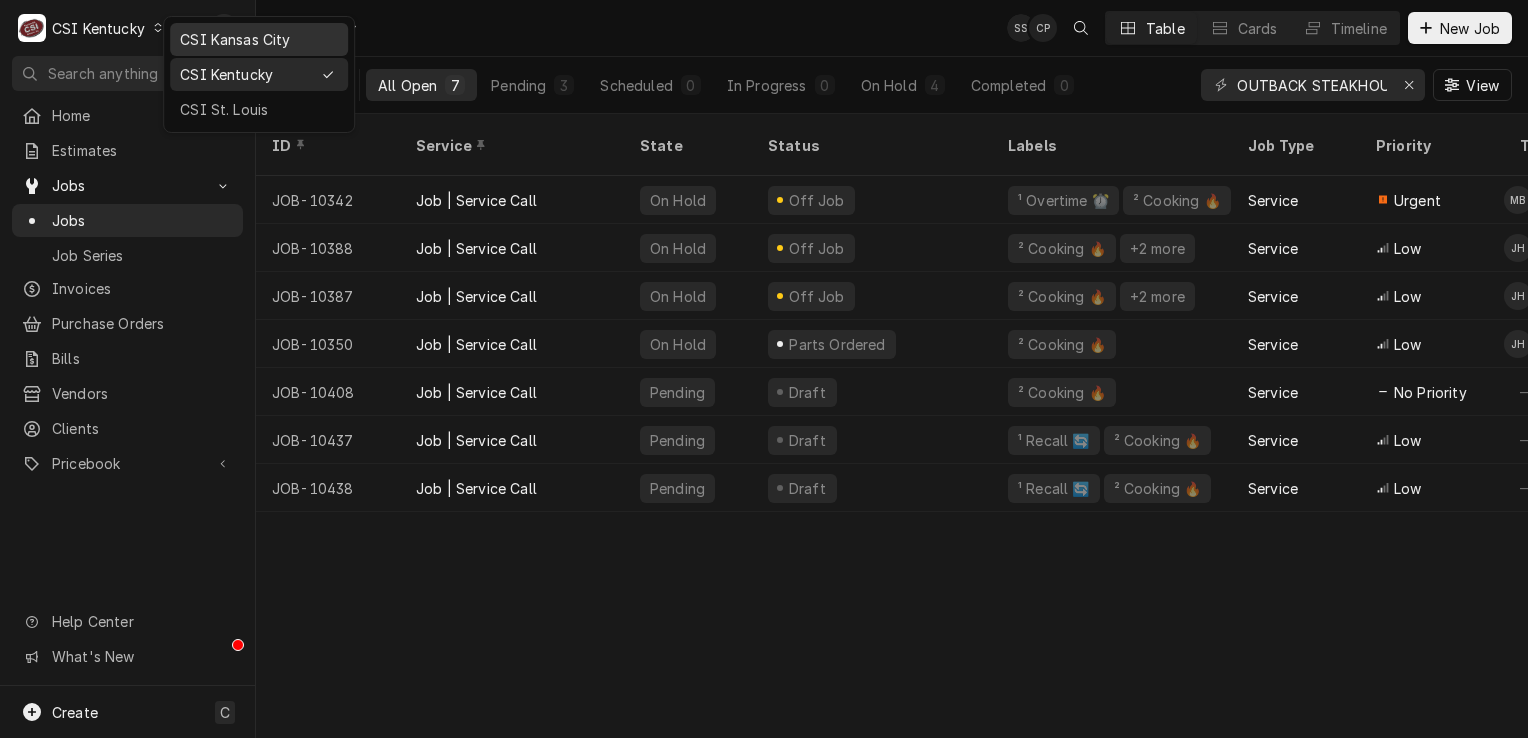 click on "CSI Kansas City" at bounding box center (259, 39) 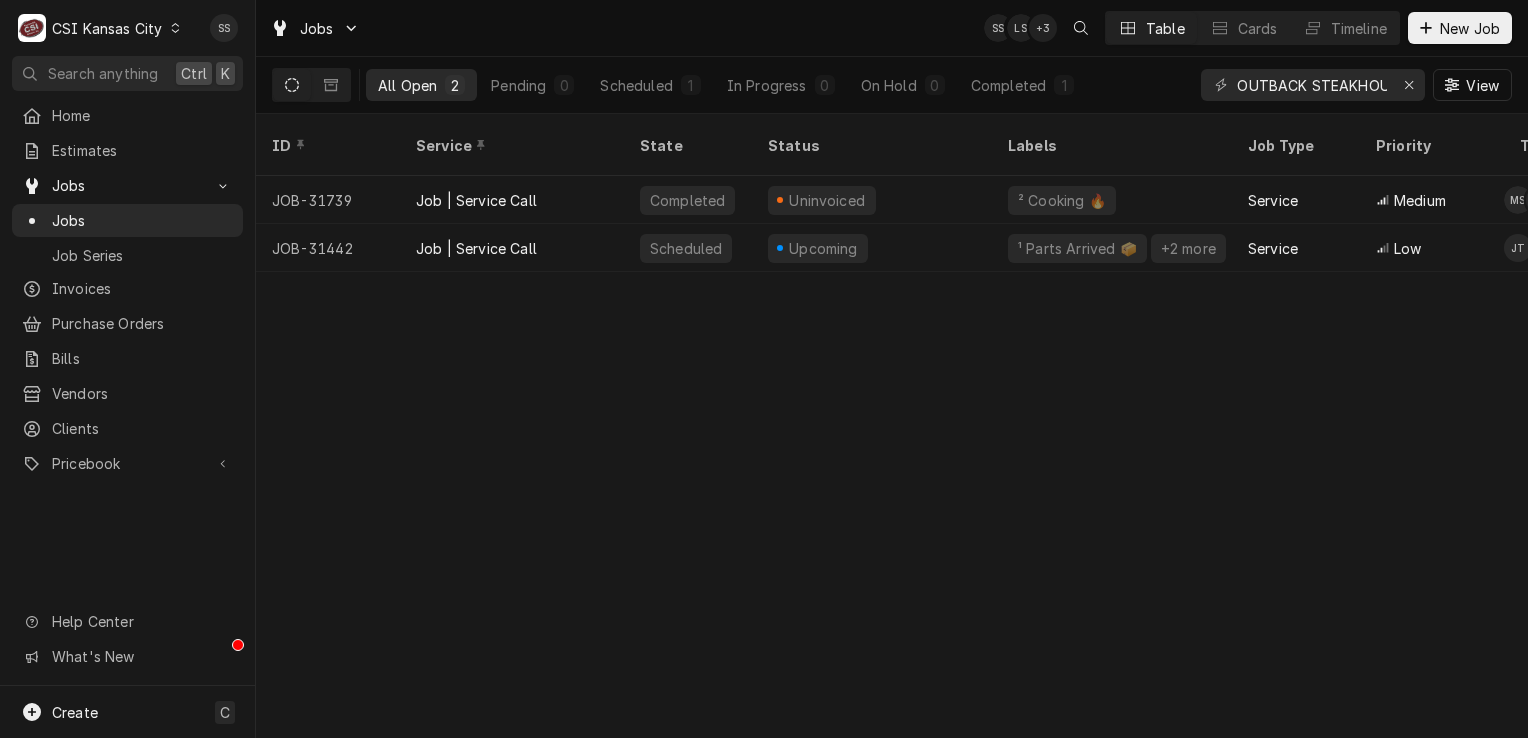 scroll, scrollTop: 0, scrollLeft: 0, axis: both 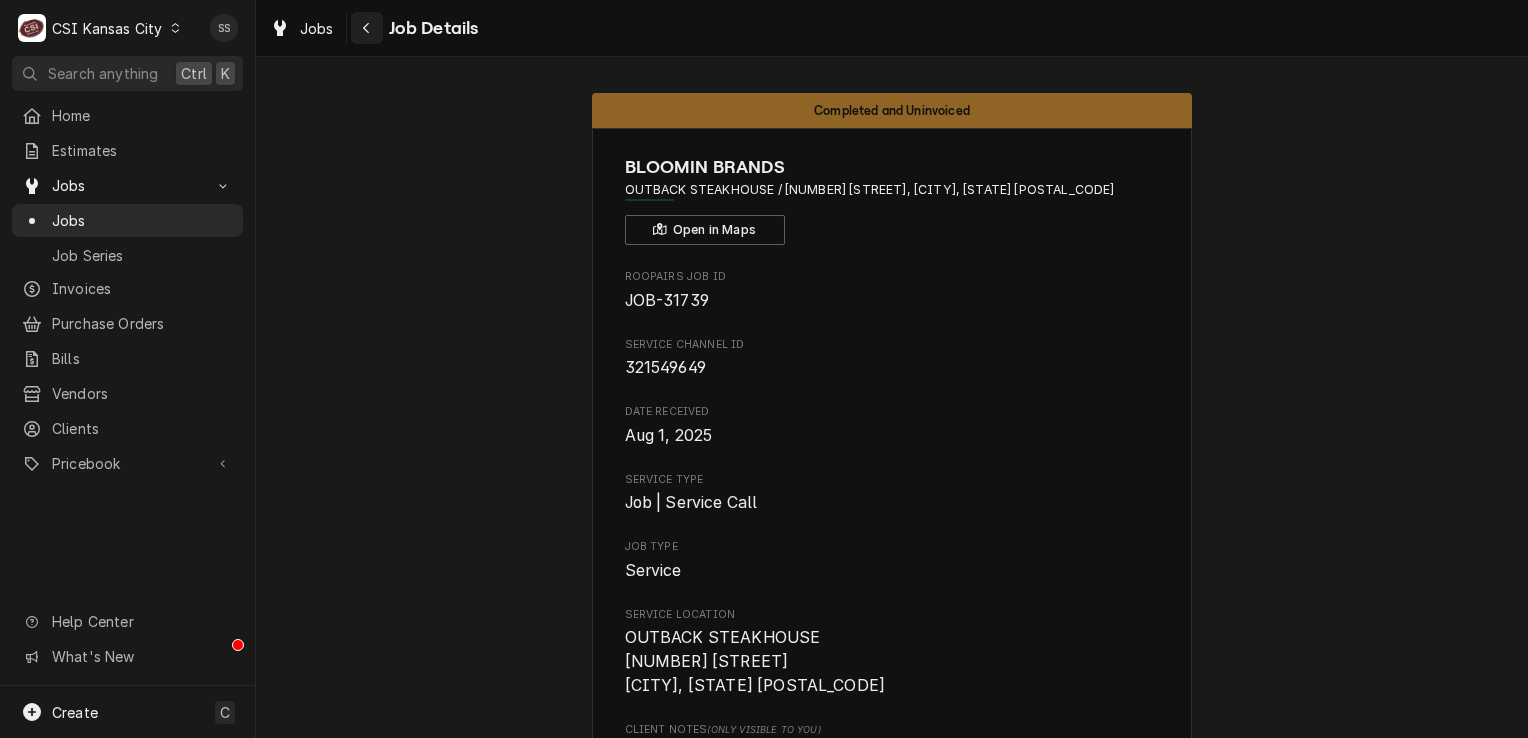 click 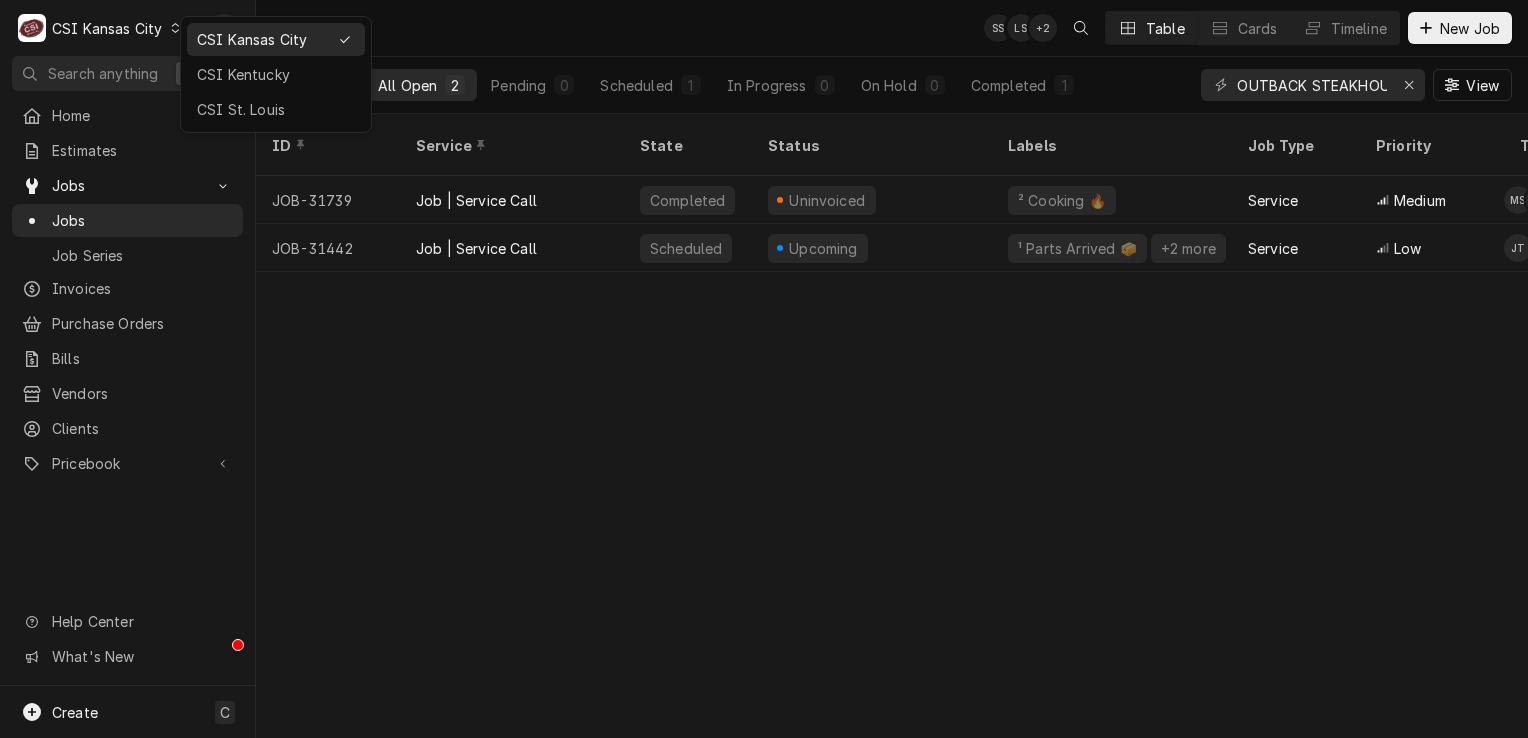 scroll, scrollTop: 0, scrollLeft: 0, axis: both 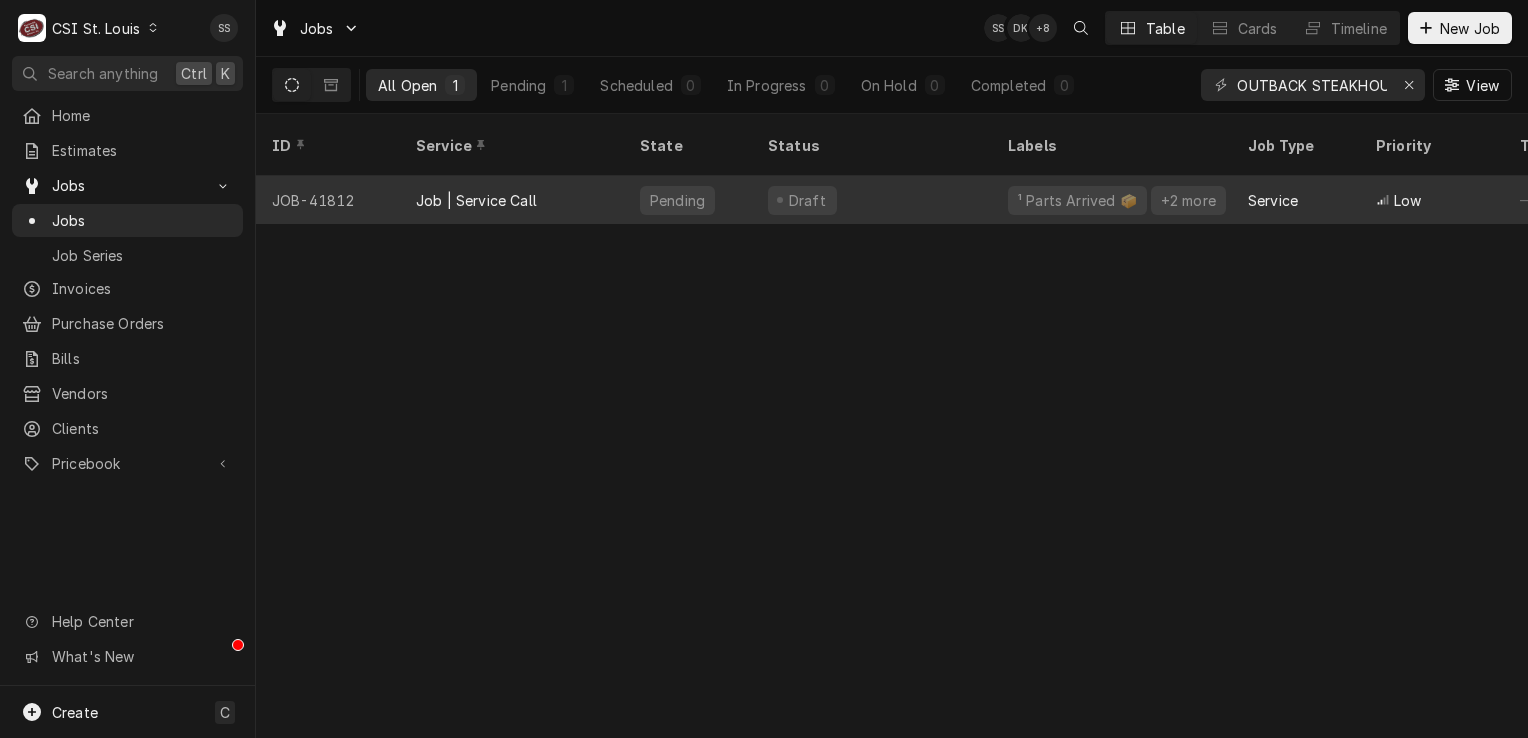 click on "Job | Service Call" at bounding box center [512, 200] 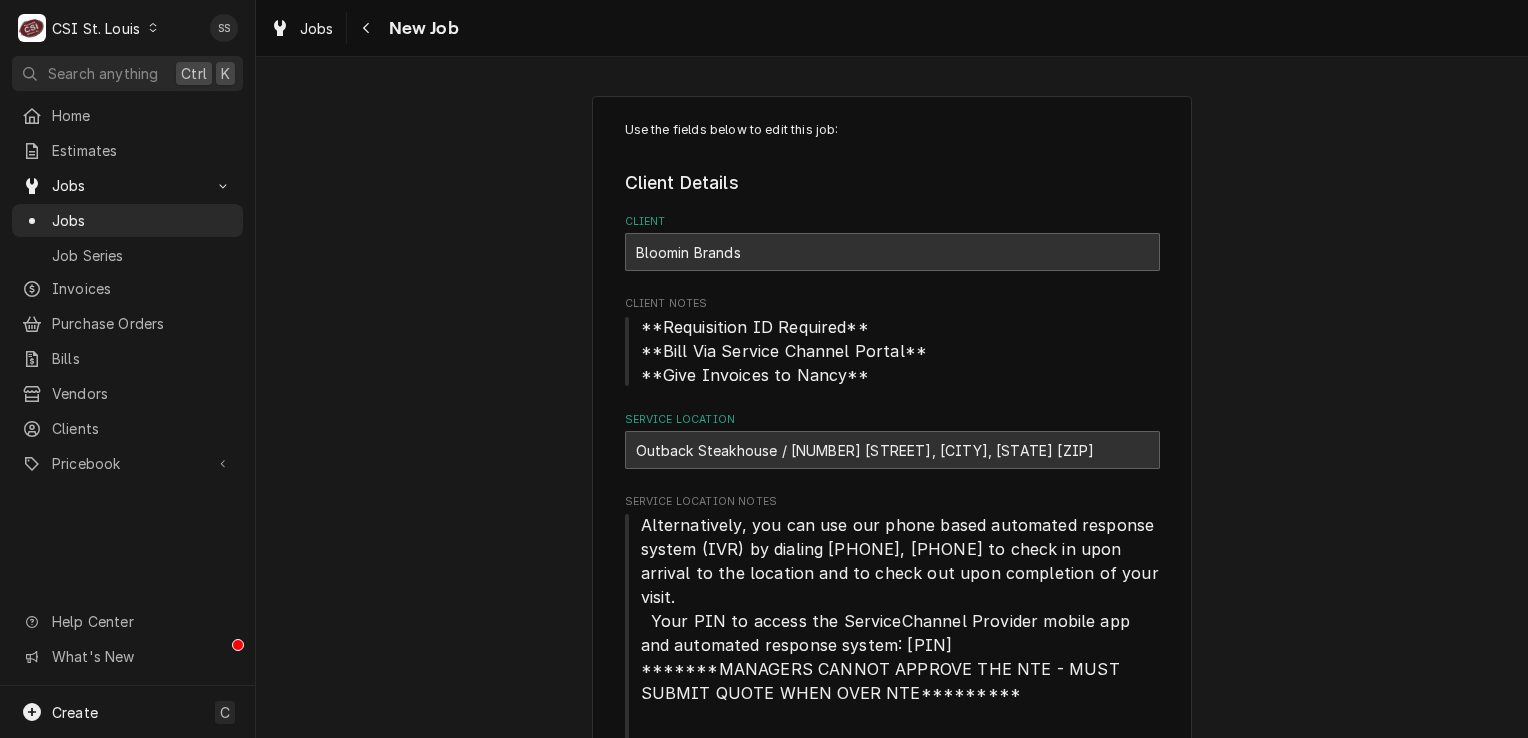 scroll, scrollTop: 0, scrollLeft: 0, axis: both 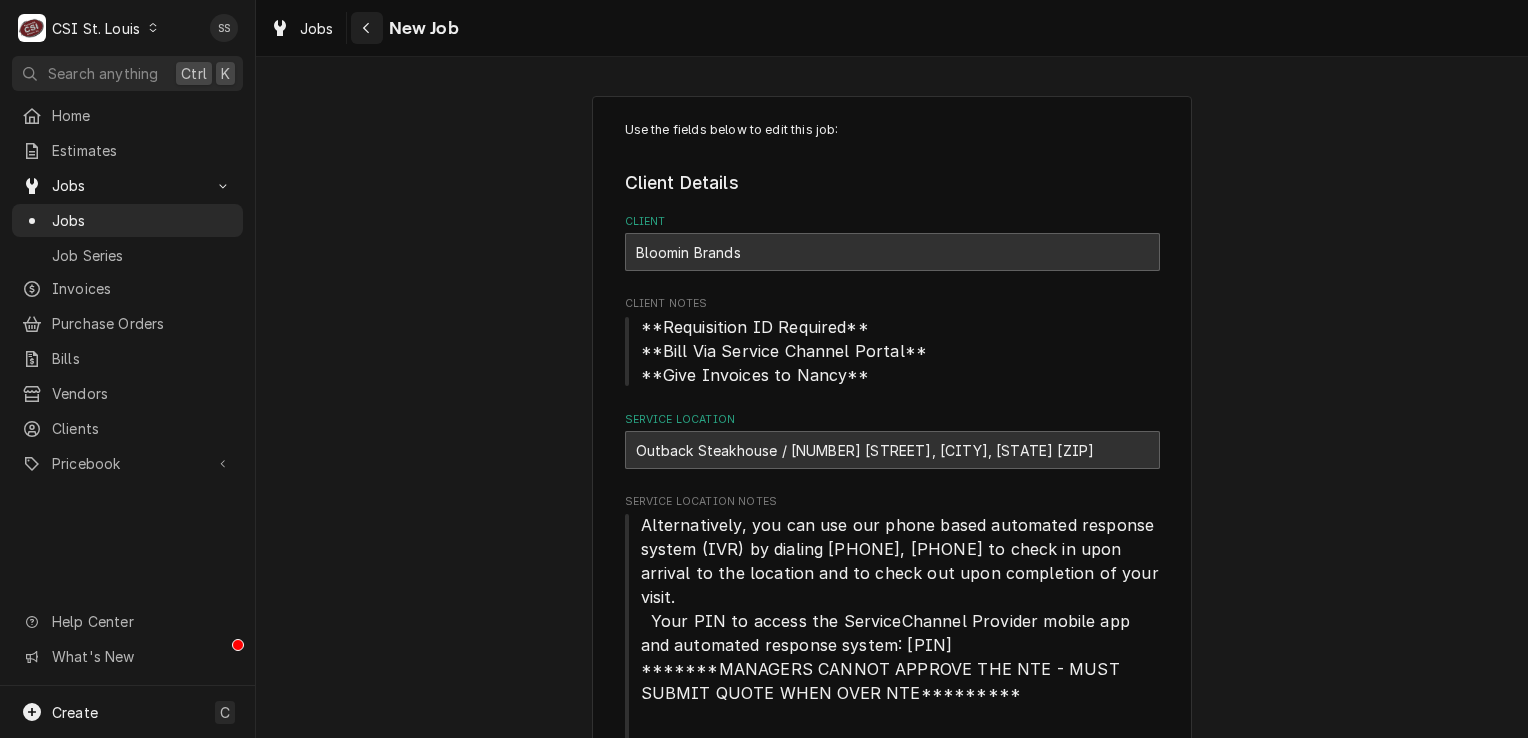 click 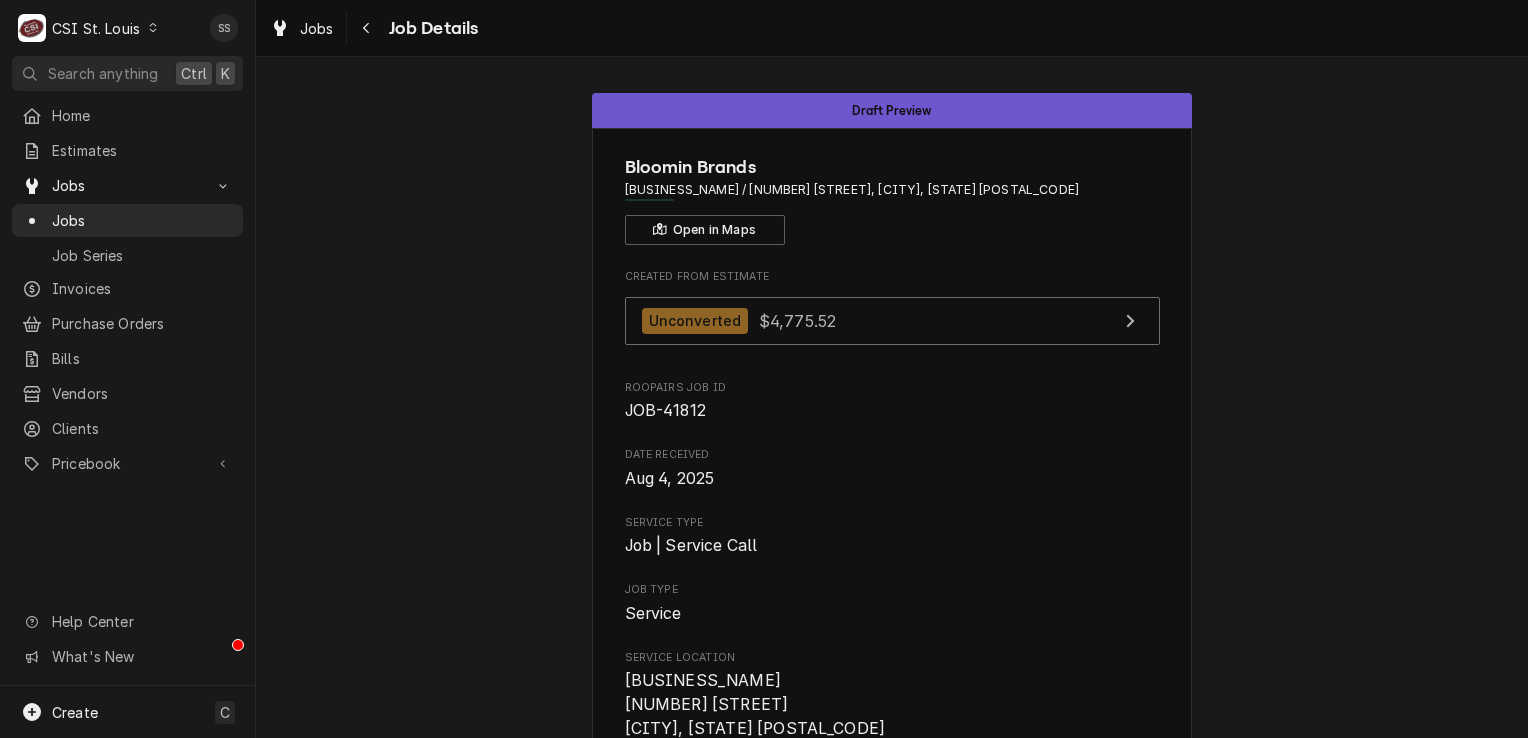 scroll, scrollTop: 0, scrollLeft: 0, axis: both 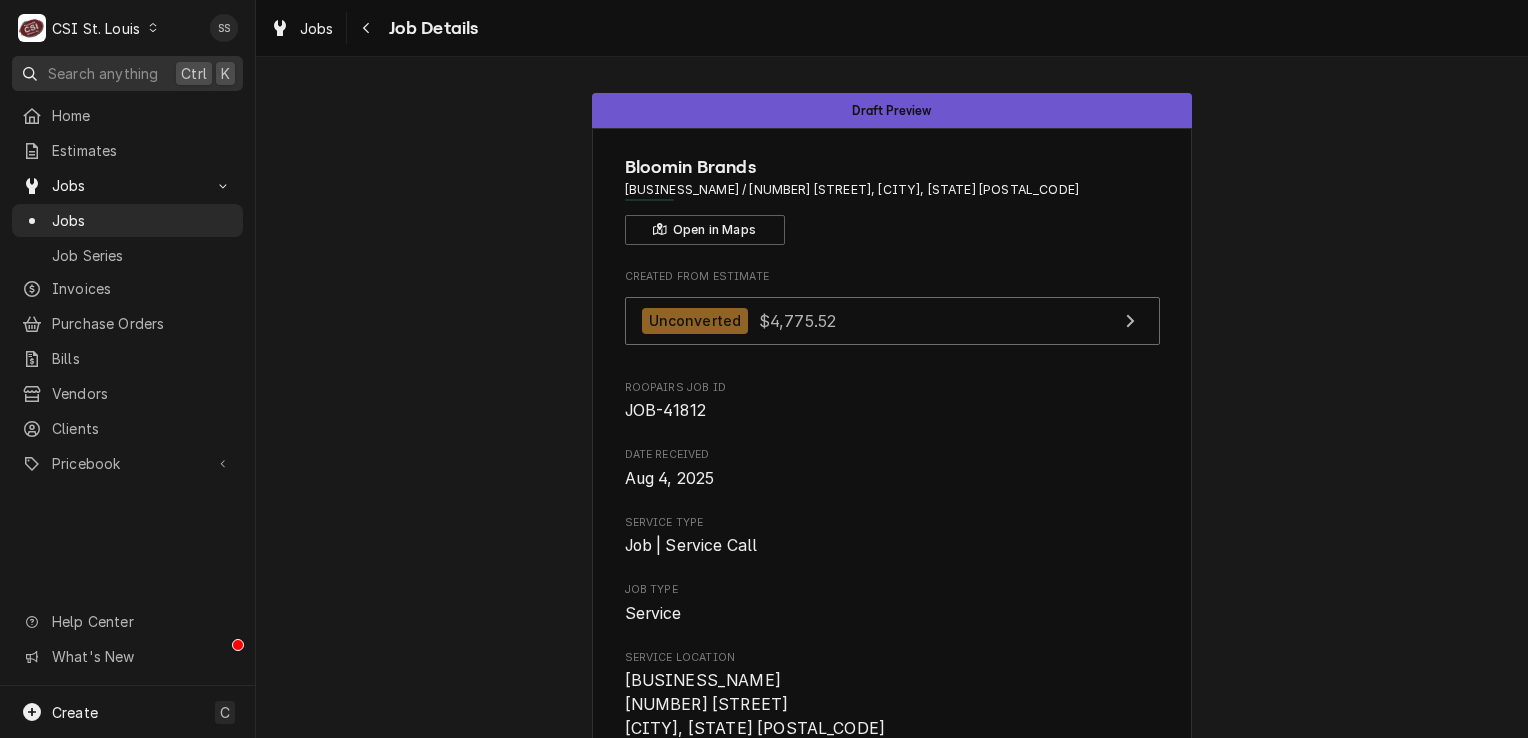 click on "Search anything" at bounding box center [103, 73] 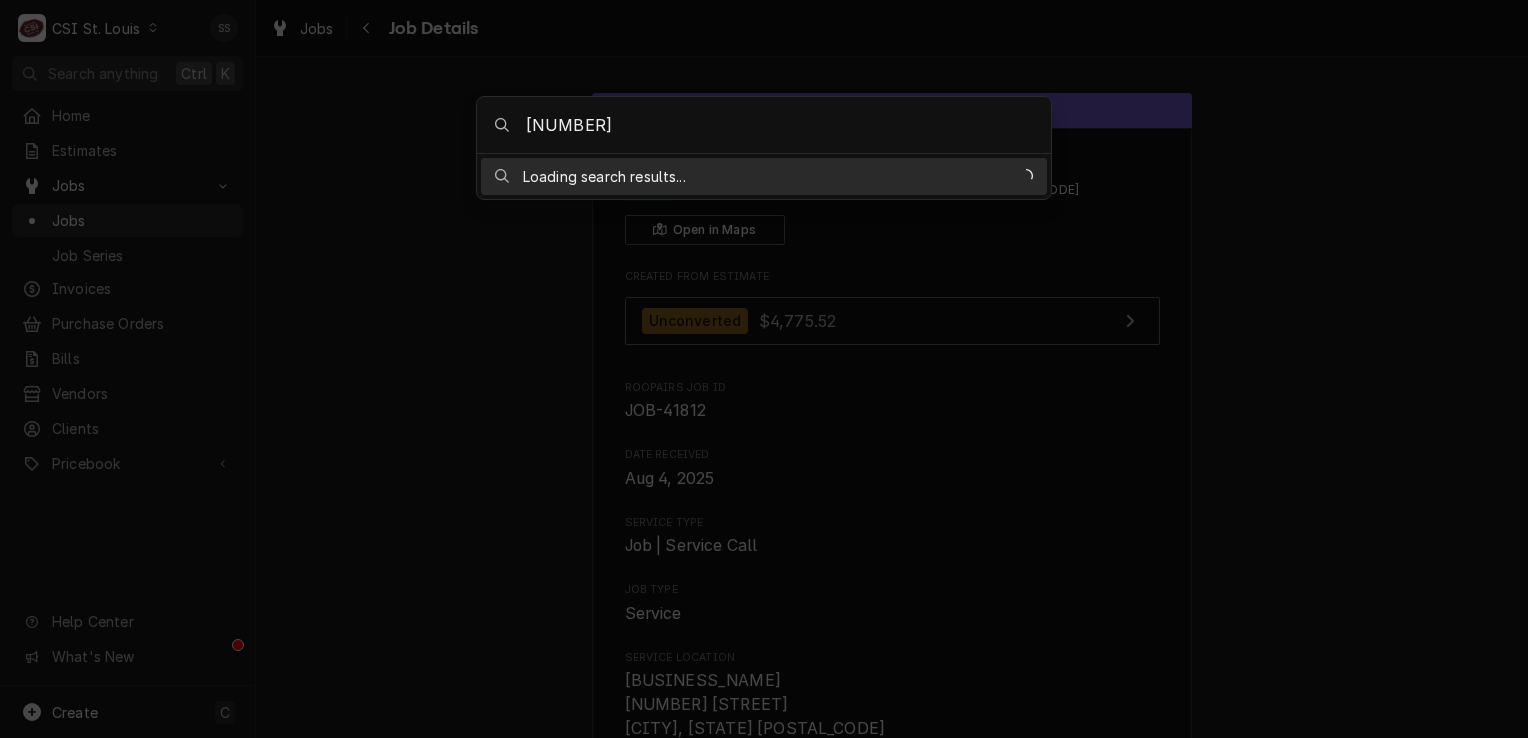 type on "[NUMBER]" 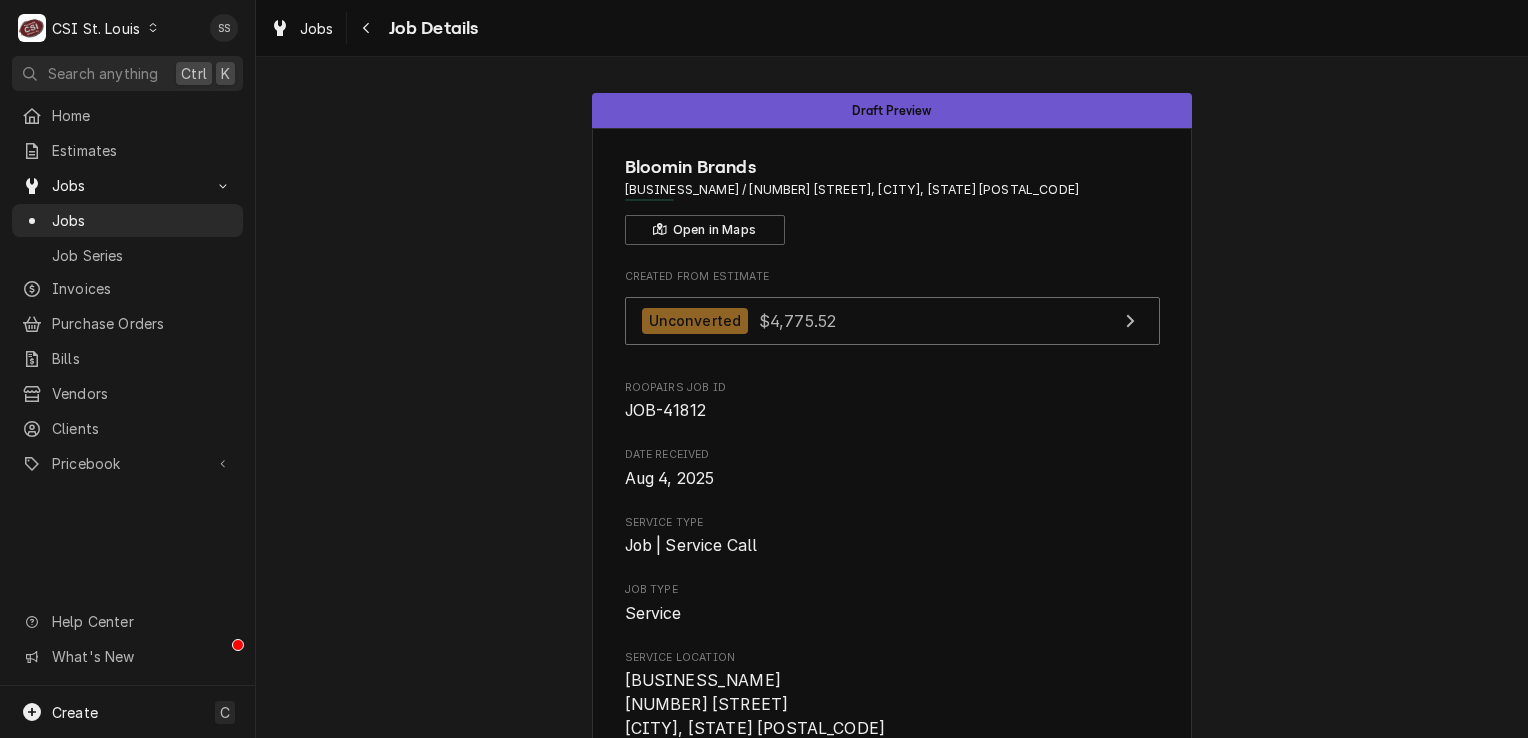 click on "C CSI St. Louis SS Search anything Ctrl K Home Estimates Jobs Jobs Job Series Invoices Purchase Orders Bills Vendors Clients Pricebook Services Parts & Materials Discounts Tax Rates Help Center What's New Create C Jobs   Job Details Draft Preview Bloomin Brands [BUSINESS_NAME] / [NUMBER] [STREET], [CITY], [STATE] [POSTAL_CODE] Open in Maps Created From Estimate Unconverted $[PRICE] Roopairs Job ID JOB-41812 Date Received [MONTH] [DAY], [YEAR] Service Type Job | Service Call Job Type Service Service Location [BUSINESS_NAME]
[NUMBER] [STREET]
[CITY], [STATE] [POSTAL_CODE] Service Location Notes  (Only Visible to You) Client Notes  (Only Visible to You) **Requisition ID Required**
**Bill Via Service Channel Portal**
**Give Invoices to [NAME]** Last Modified [DAY], [MONTH] [DAY_NUM]th, [YEAR] - [TIME] Reason For Call Technician Instructions  (Only Visible to You) Priority Low Labels  (Only Visible to You) ¹ Parts Arrived 📦 ² Cooking 🔥 ³ Quote Repairs 📌 Job Reporter Name Service channel email approval Name" at bounding box center (764, 369) 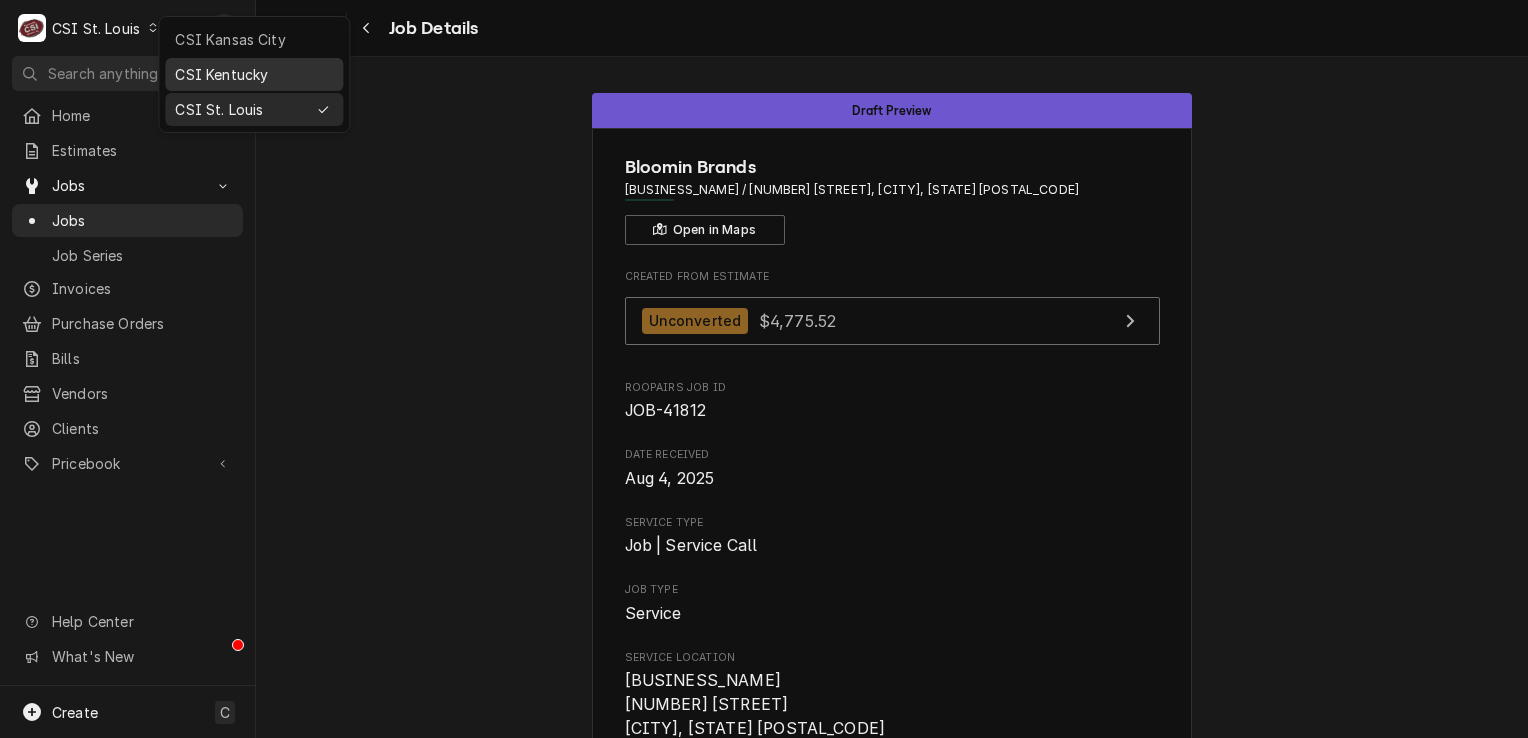 click on "CSI Kentucky" at bounding box center (254, 74) 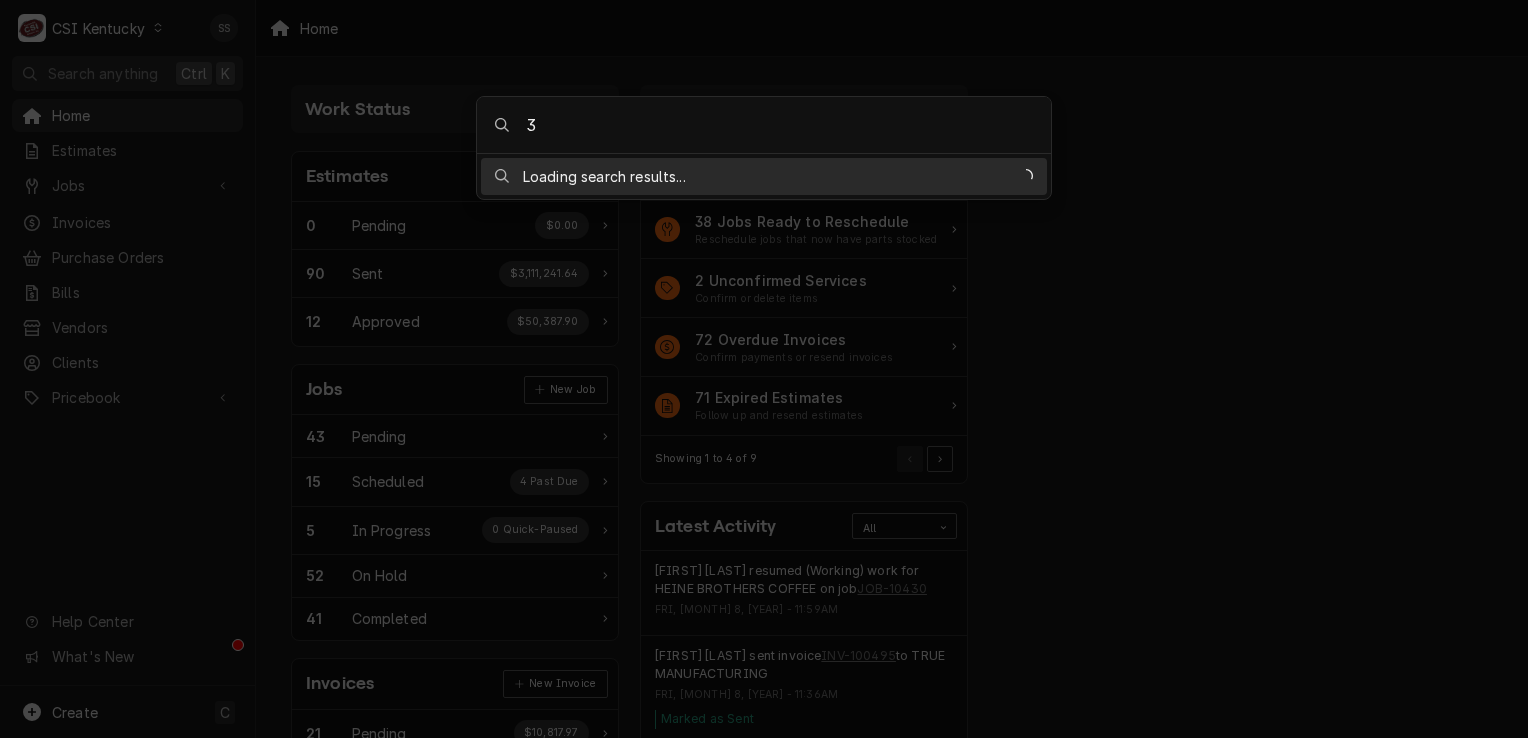 scroll, scrollTop: 0, scrollLeft: 0, axis: both 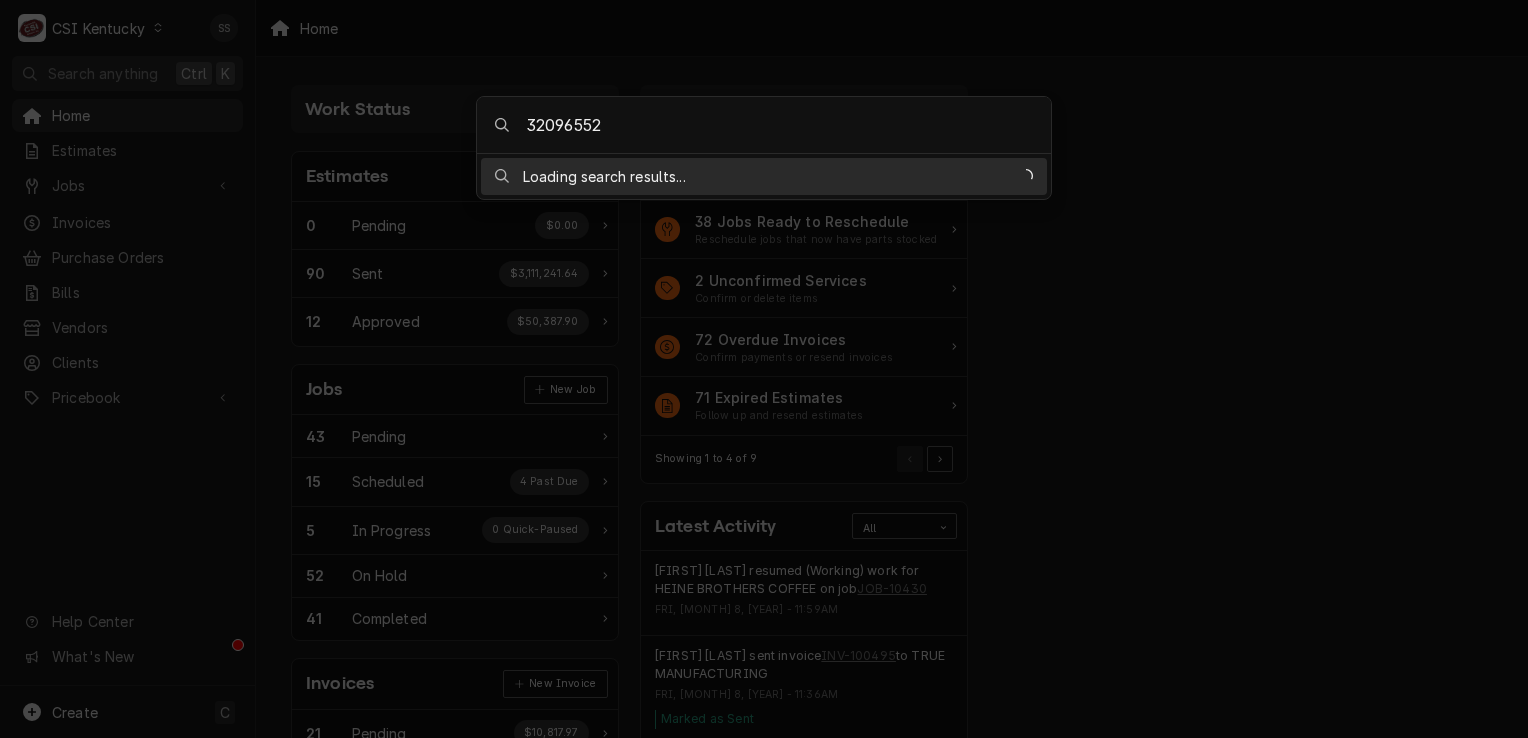 type on "320965524" 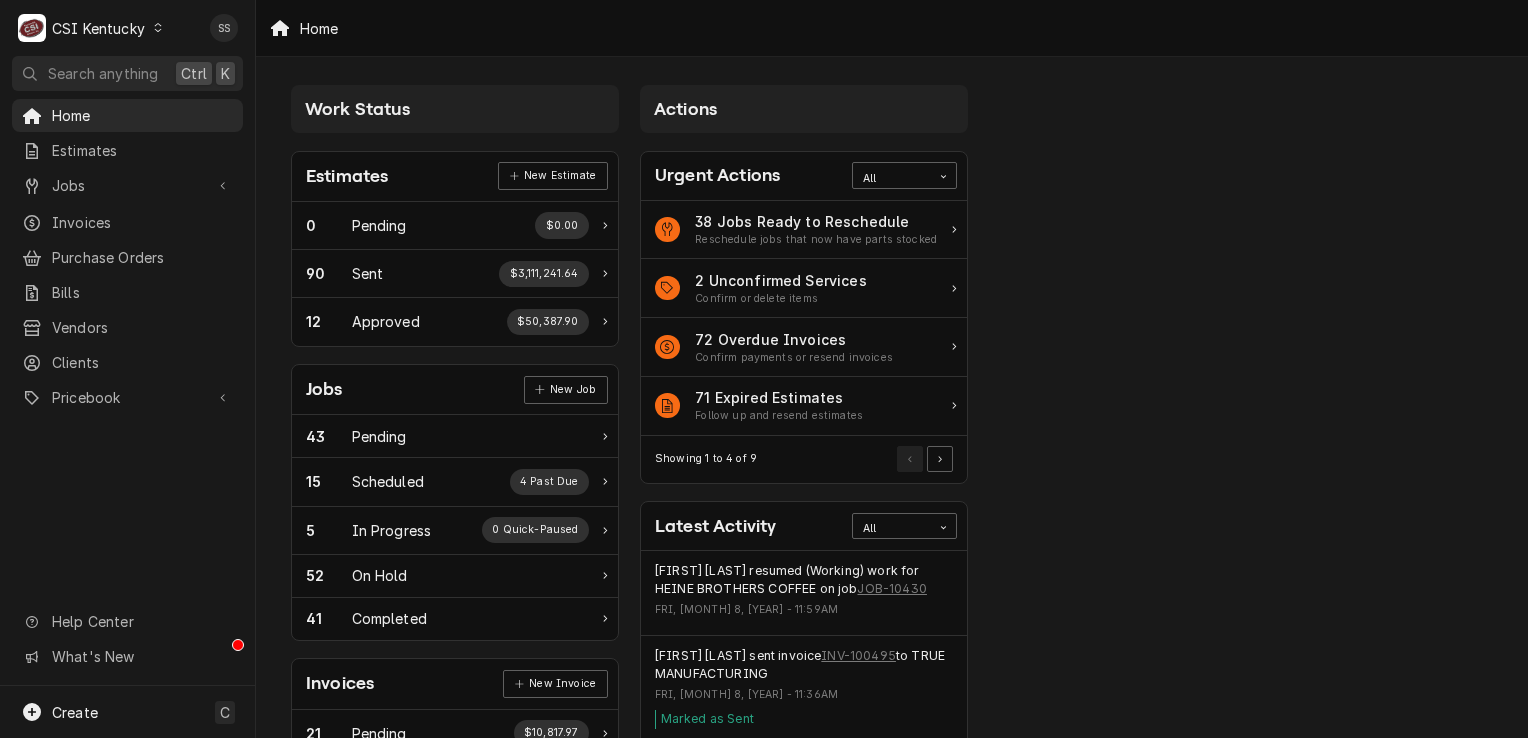 click on "C CSI Kentucky SS Search anything Ctrl K Home Estimates Jobs Jobs Job Series Invoices Purchase Orders Bills Vendors Clients Pricebook Services Parts & Materials Miscellaneous Discounts Tax Rates Help Center What's New Create C Home Work Status Estimates New Estimate 0 Pending $0.00 90 Sent $3,111,241.64 12 Approved $50,387.90 Jobs New Job 43 Pending 15 Scheduled 4 Past Due 5 In Progress 0 Quick-Paused 52 On Hold 41 Completed Invoices New Invoice 21 Pending $10,817.97 63 Outstanding $226,268.44 72 Overdue $95,437.39 Purchase Orders New Order 26 Pending 17 Open 17 Unacknowledged 0 In Transit 0 Untracked 3 Delivered 236 Stocked Bills New Bill 0 Pending $0.00 14 Outstanding $5,470.08 19 Overdue $11,276.22 Actions Urgent Actions All 38 Jobs Ready to Reschedule Reschedule jobs that now have parts stocked 2 Unconfirmed Services Confirm or delete items 72 Overdue Invoices Confirm payments or resend invoices 71 Expired Estimates Follow up and resend estimates Showing 1 to 4 of 9 Latest Activity" at bounding box center [764, 369] 